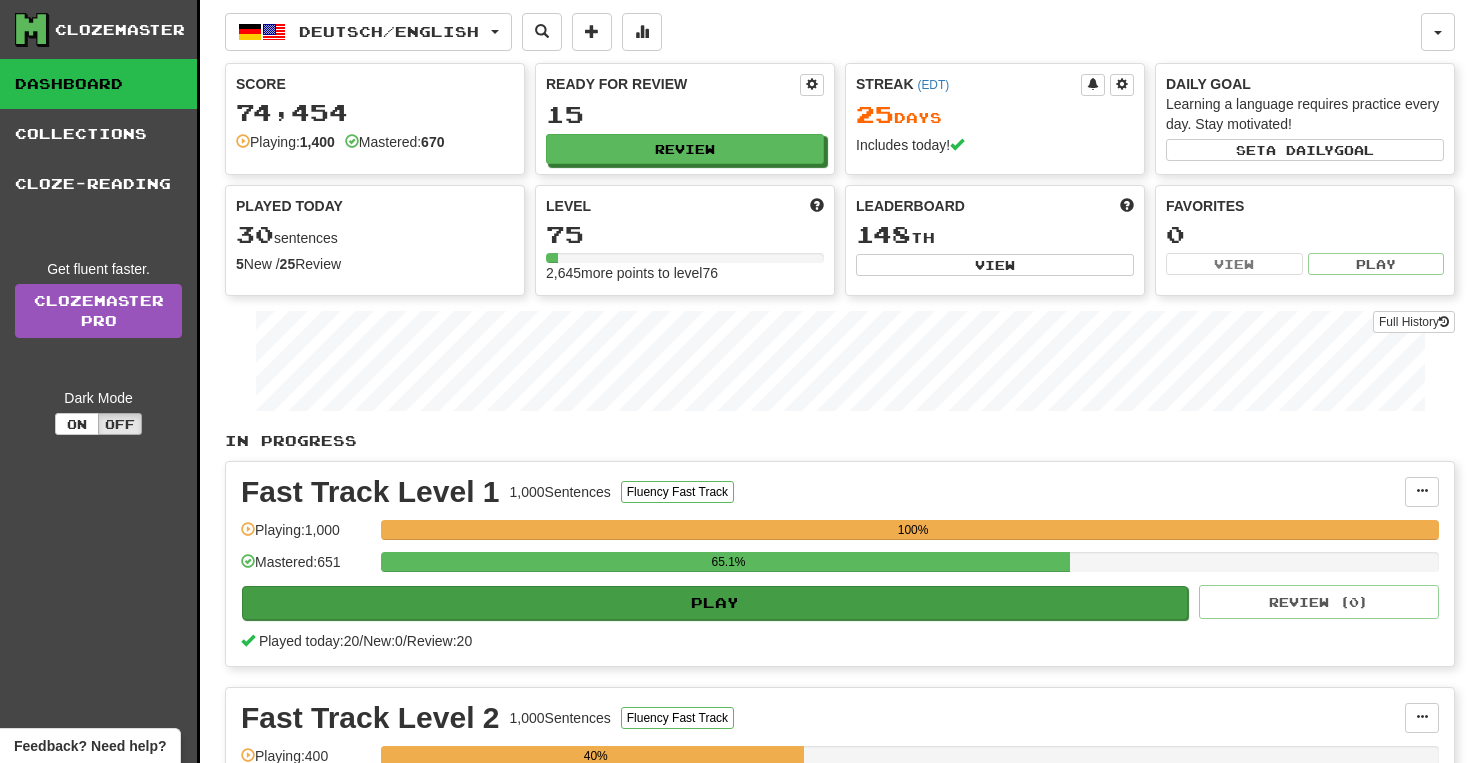 scroll, scrollTop: 0, scrollLeft: 0, axis: both 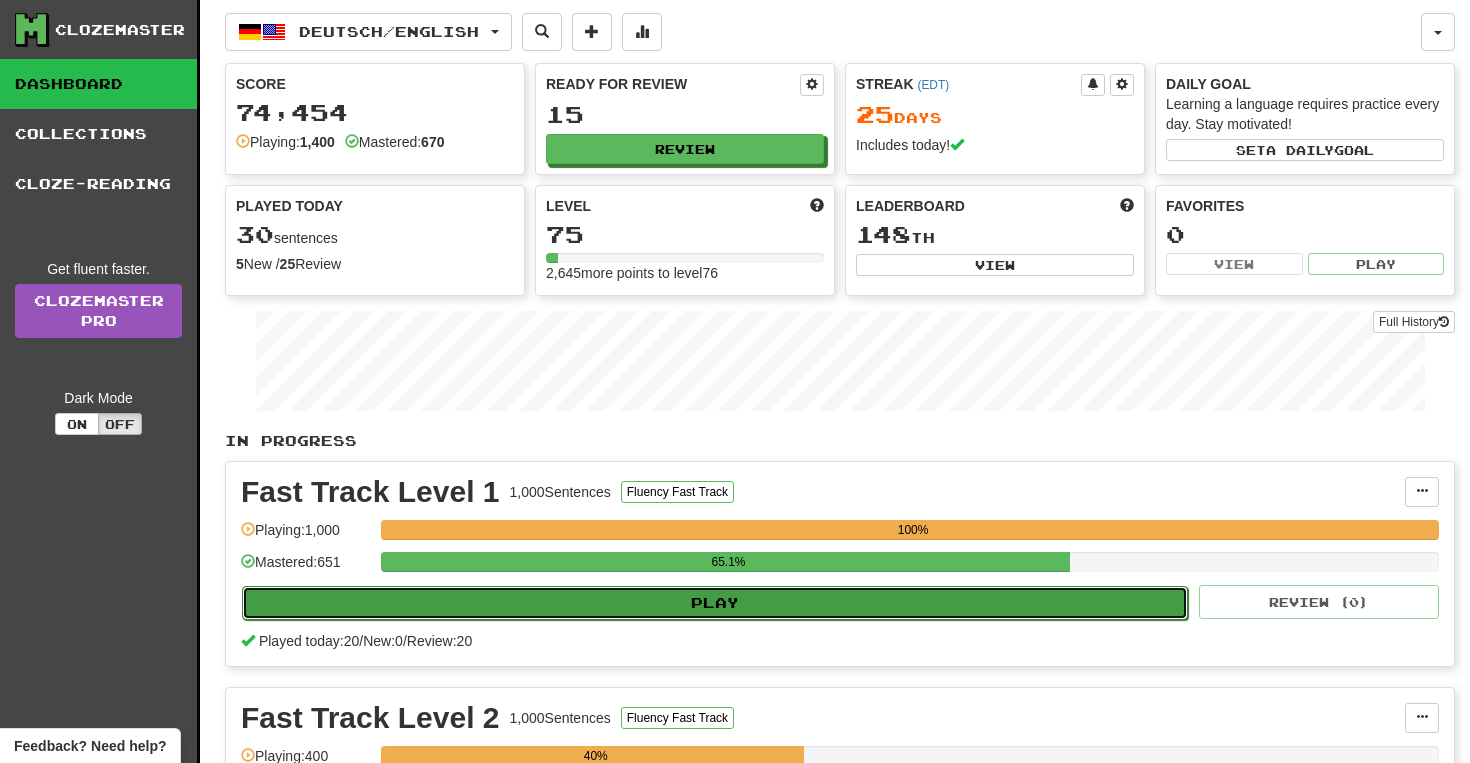 click on "Play" at bounding box center (715, 603) 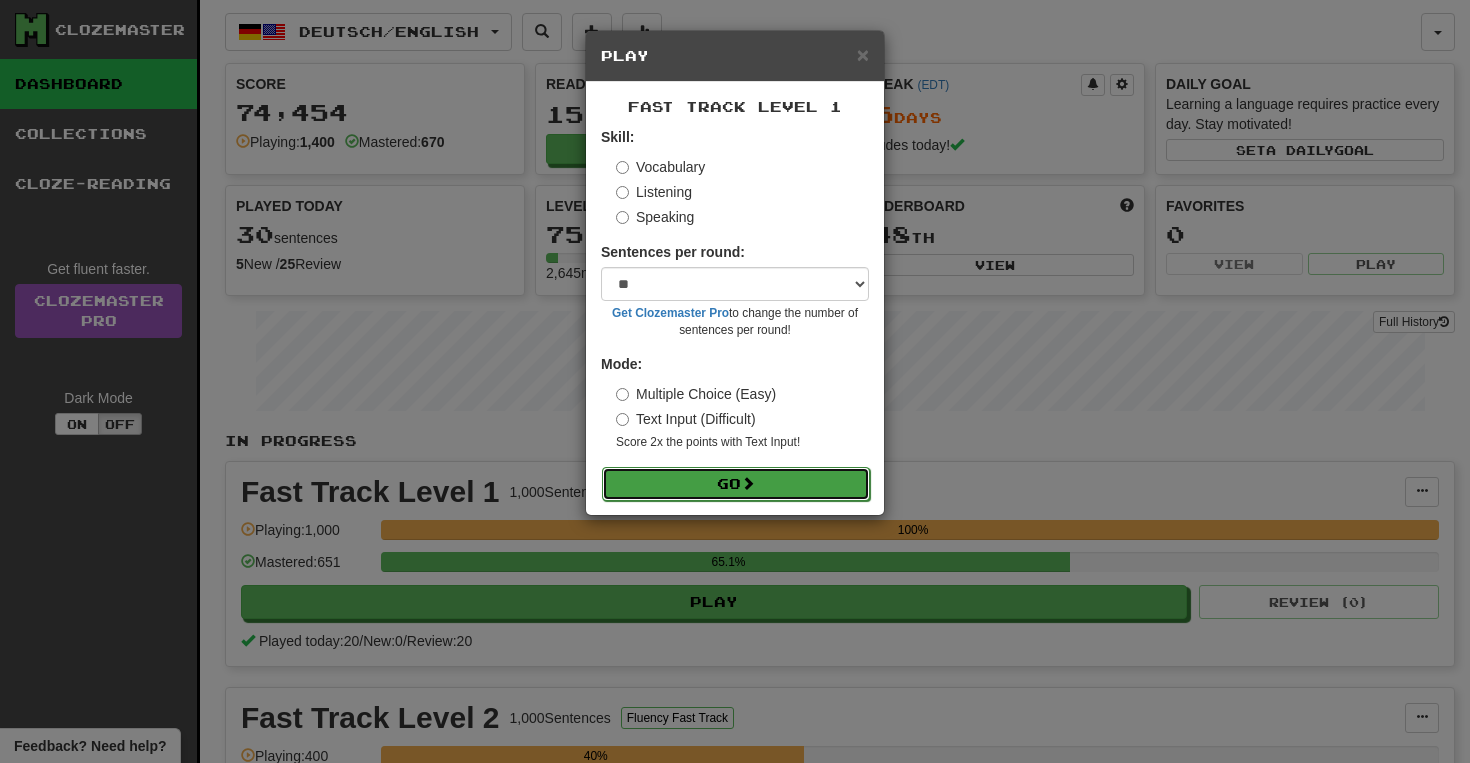 click on "Go" at bounding box center (736, 484) 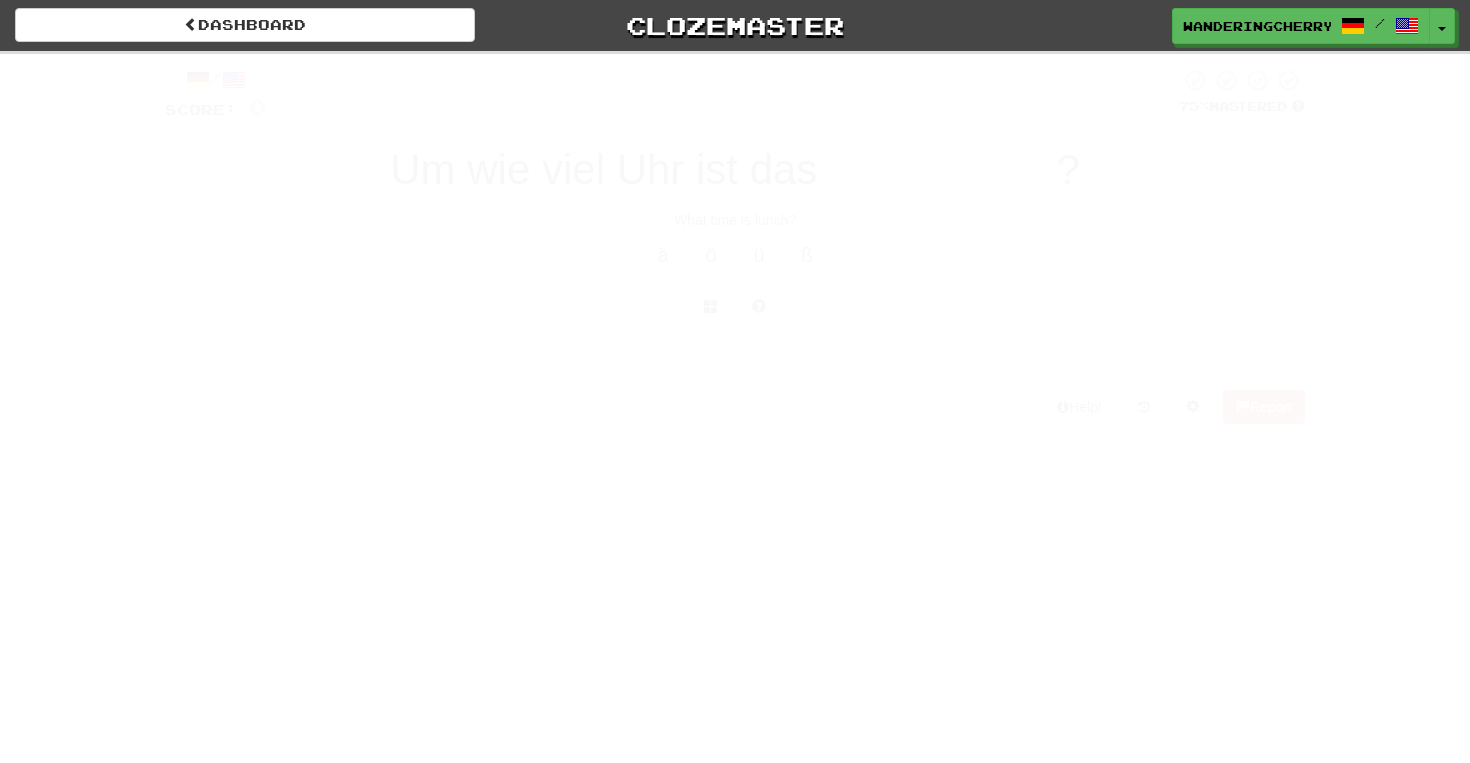 scroll, scrollTop: 0, scrollLeft: 0, axis: both 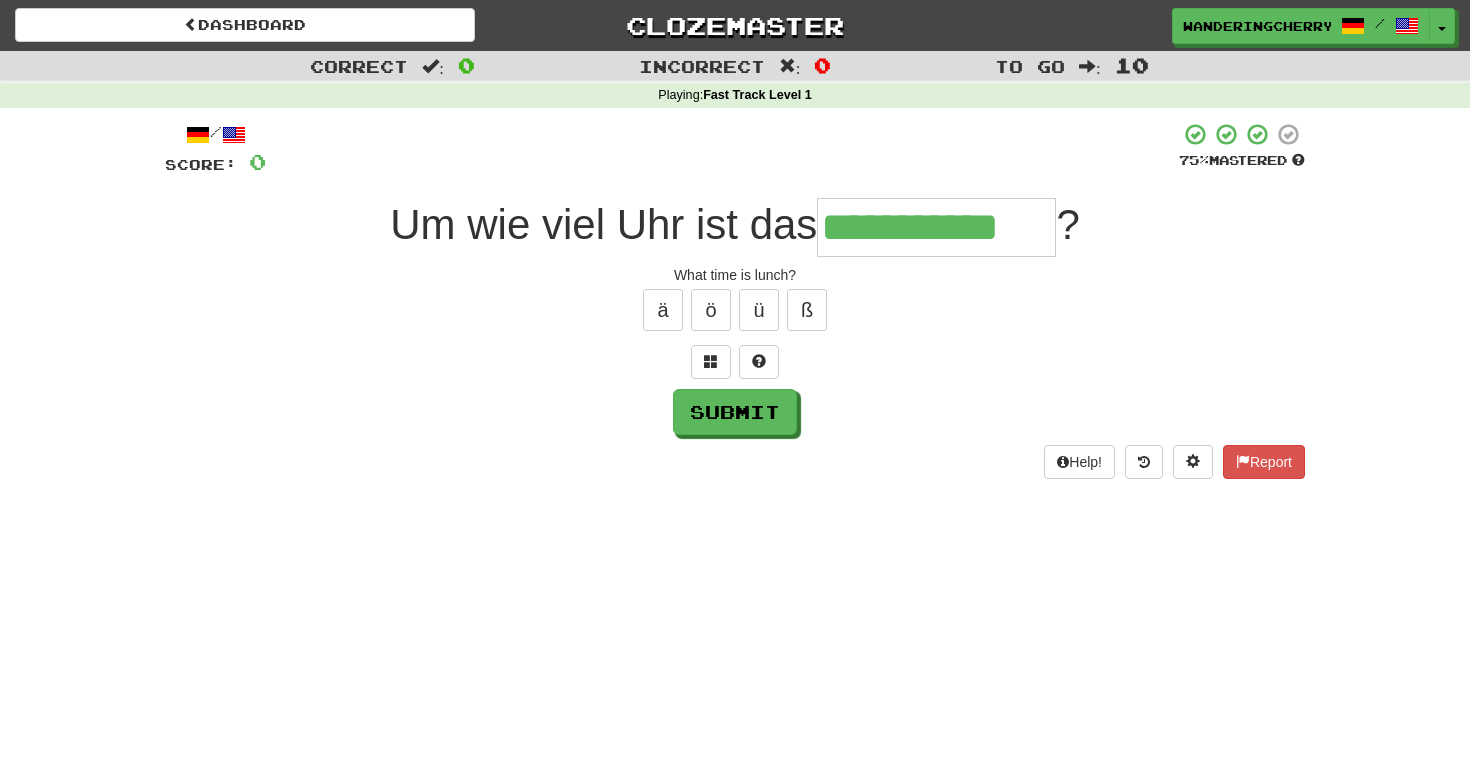 type on "**********" 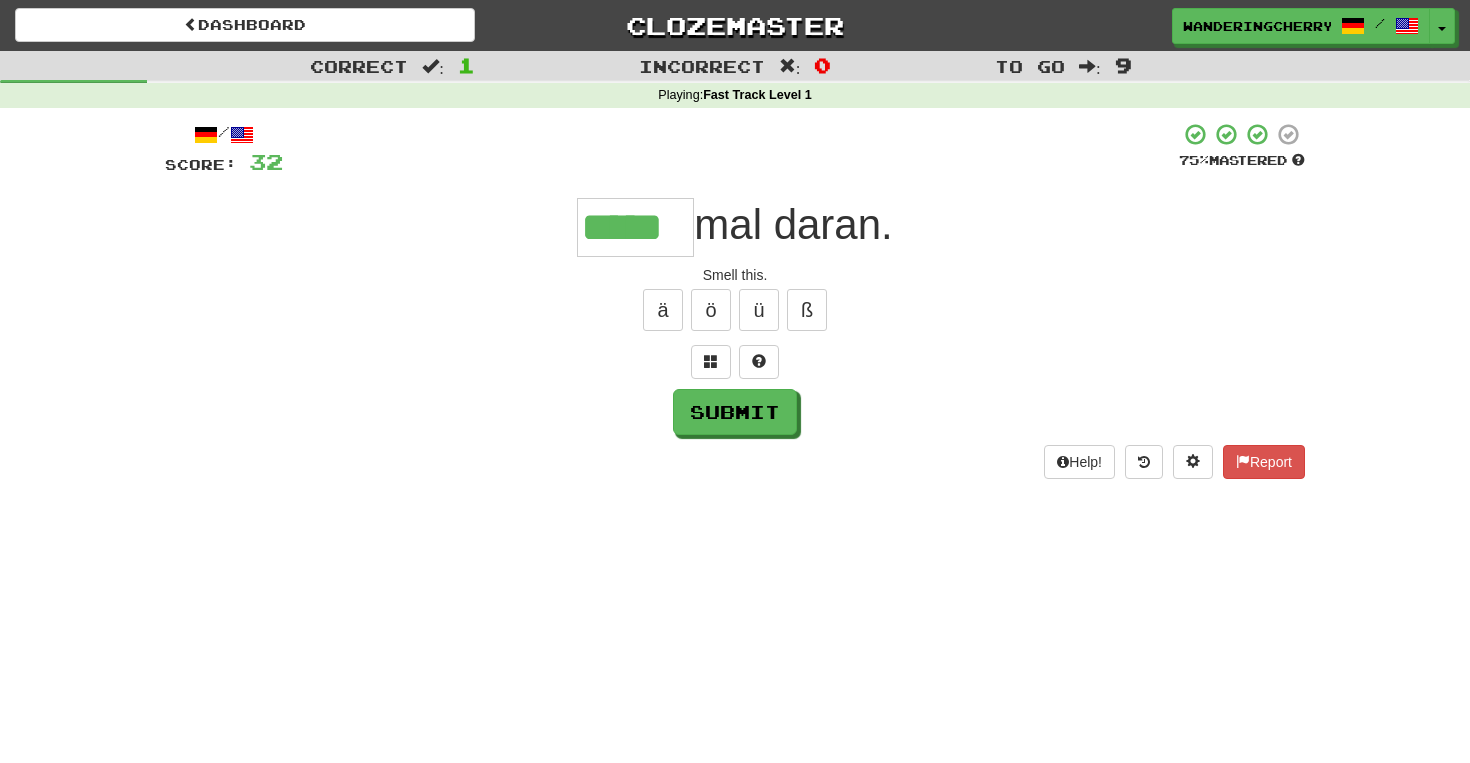 type on "*****" 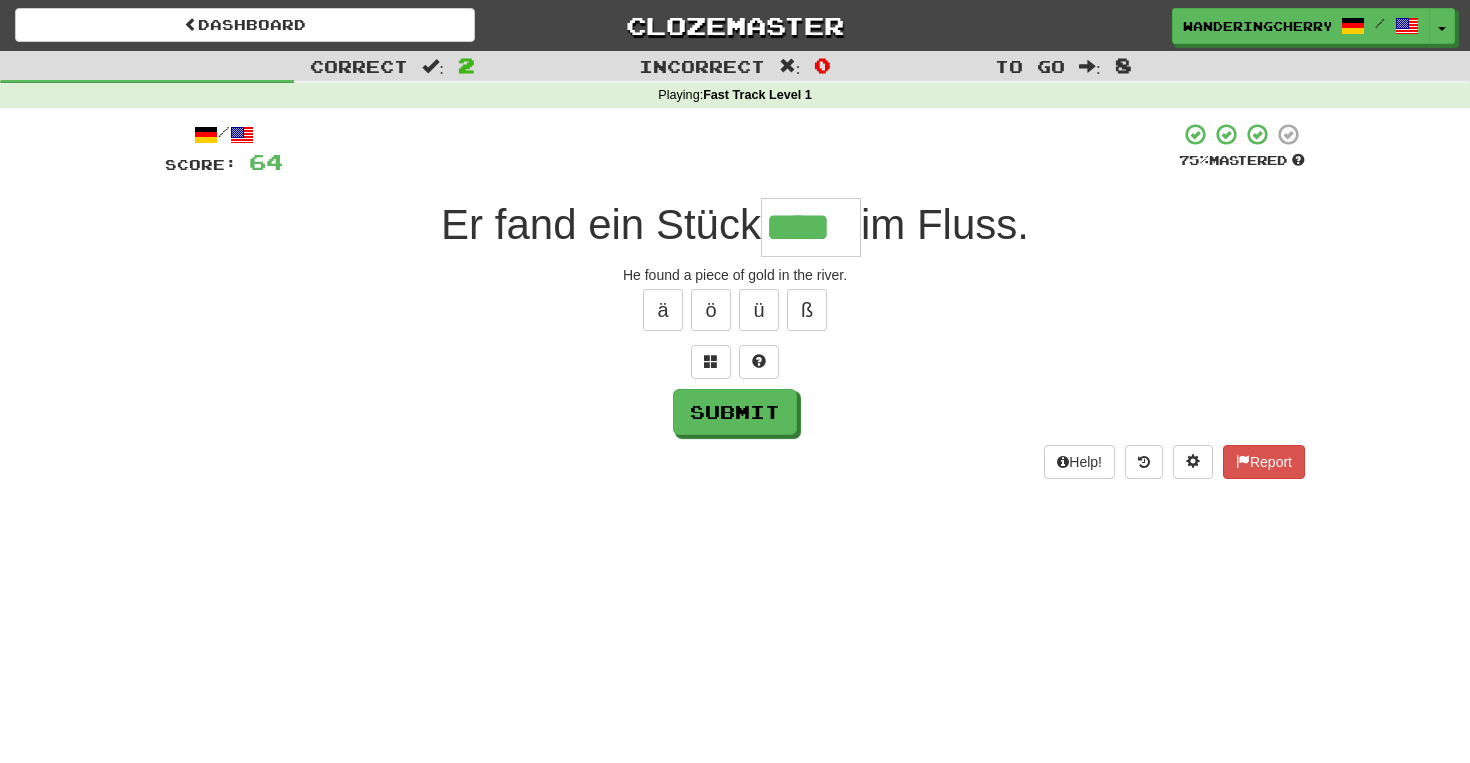 type on "****" 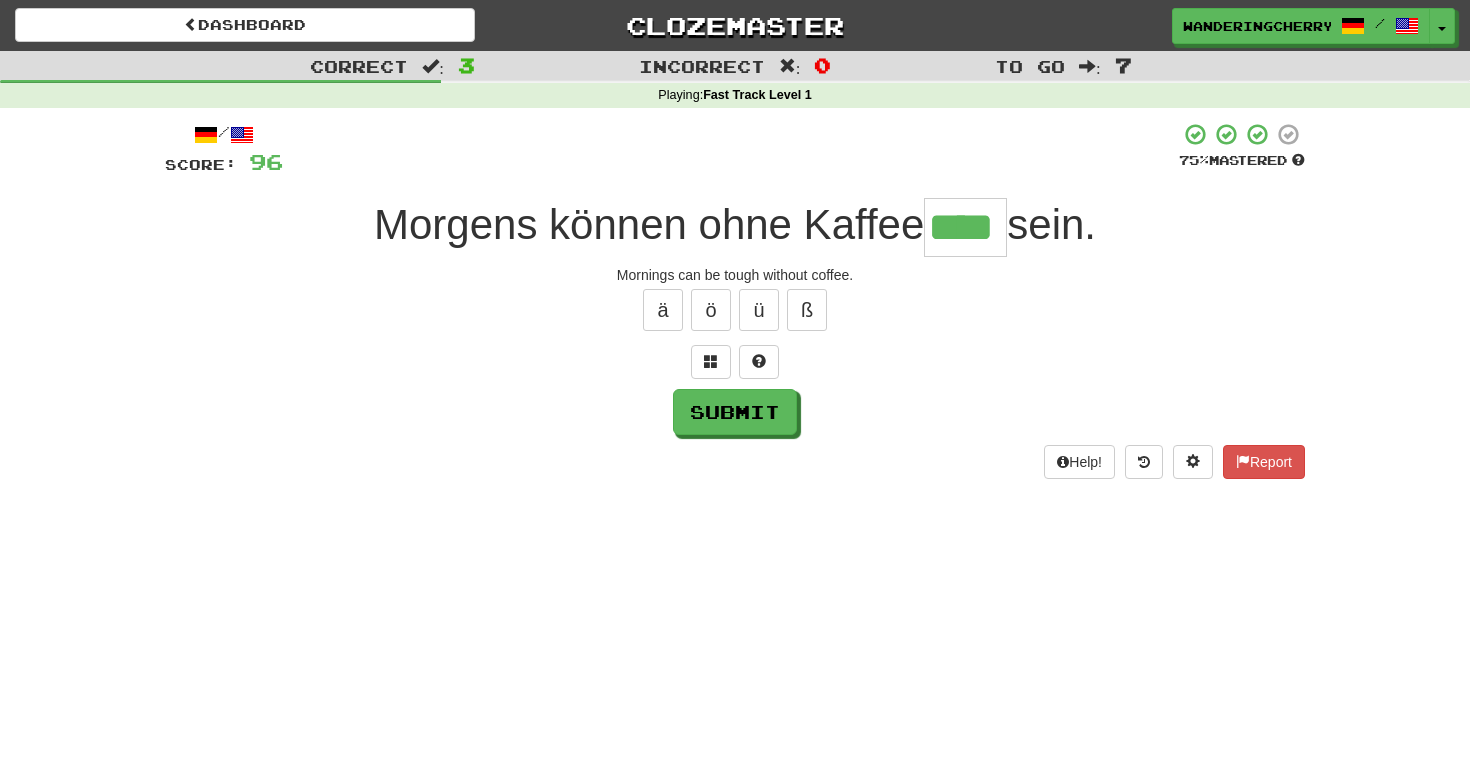 type on "****" 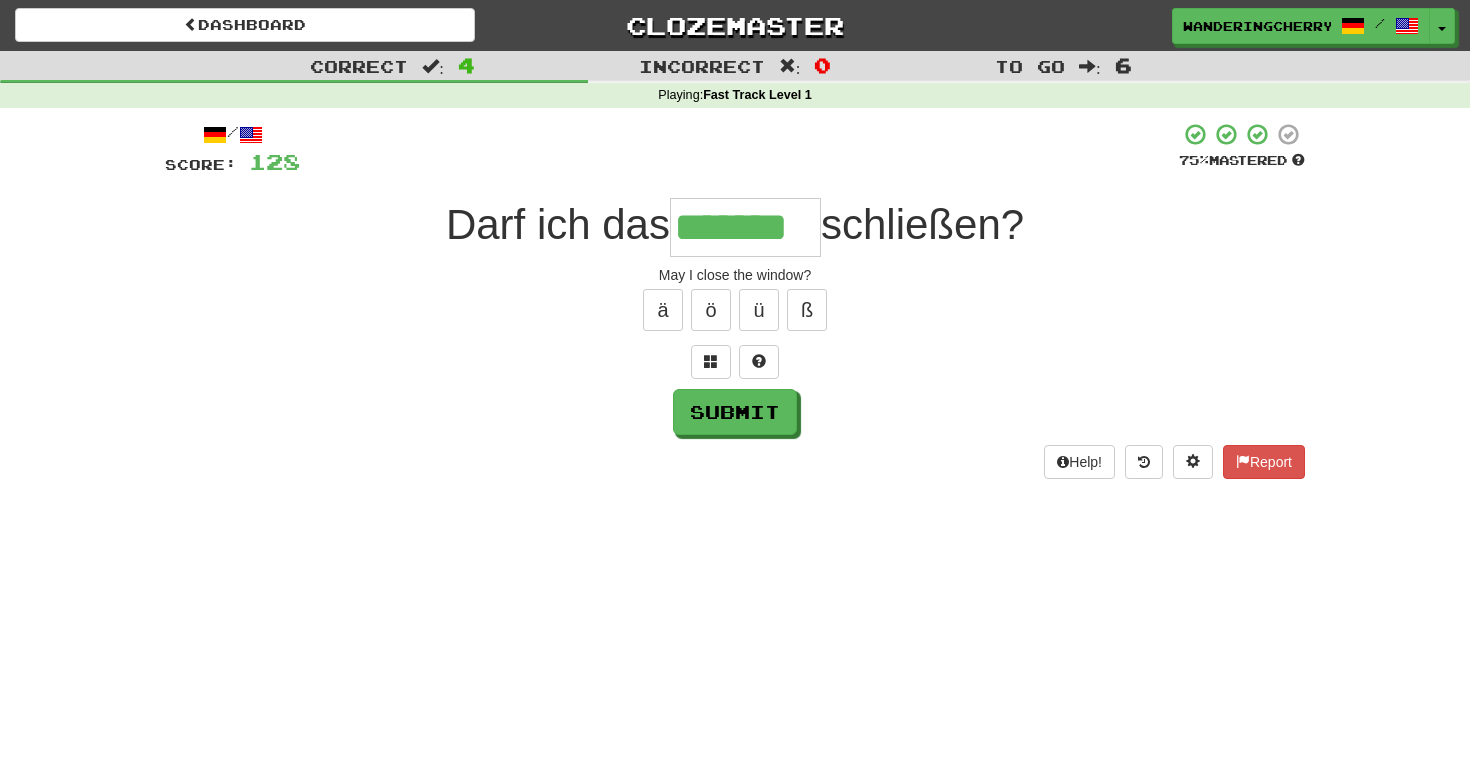 type on "*******" 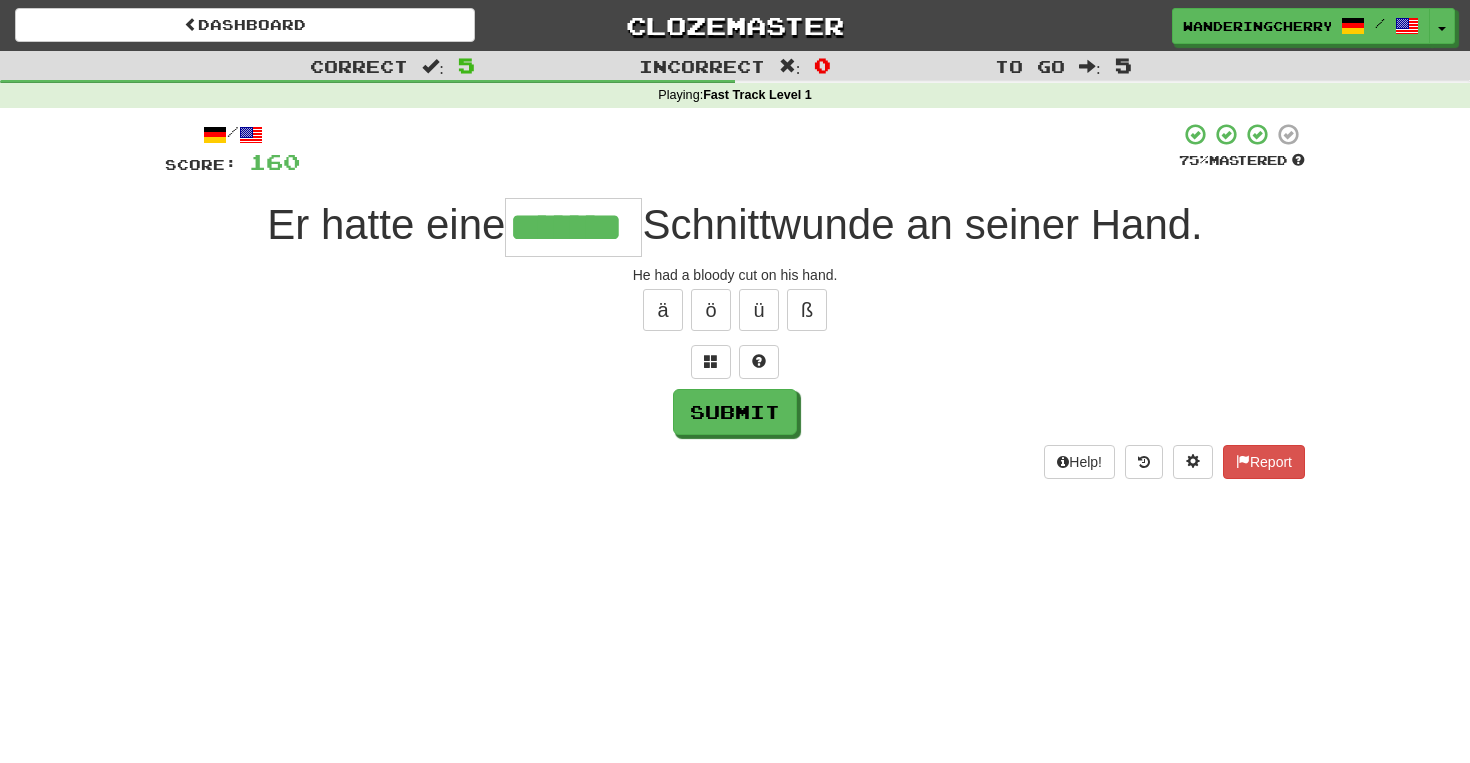 type on "*******" 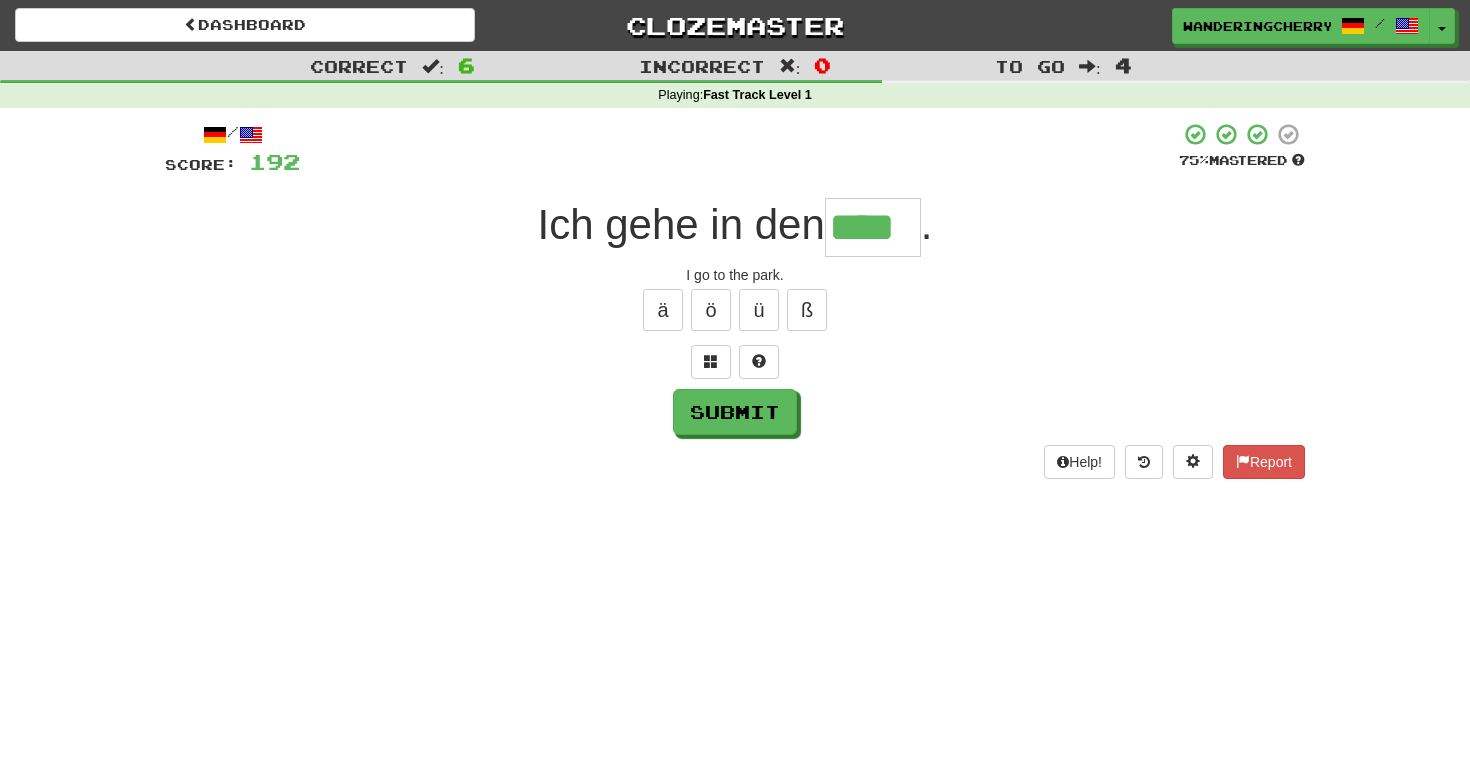 type on "****" 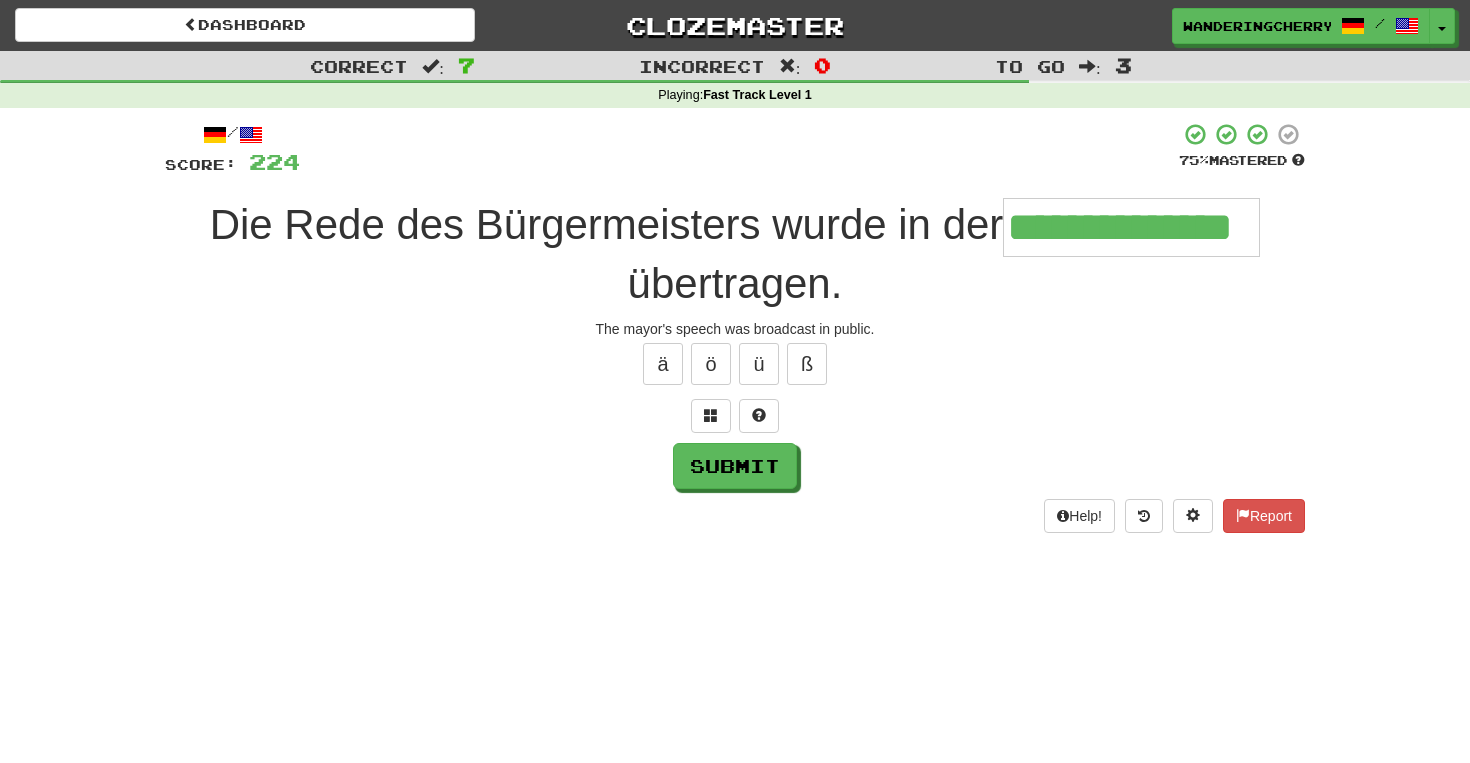 type on "**********" 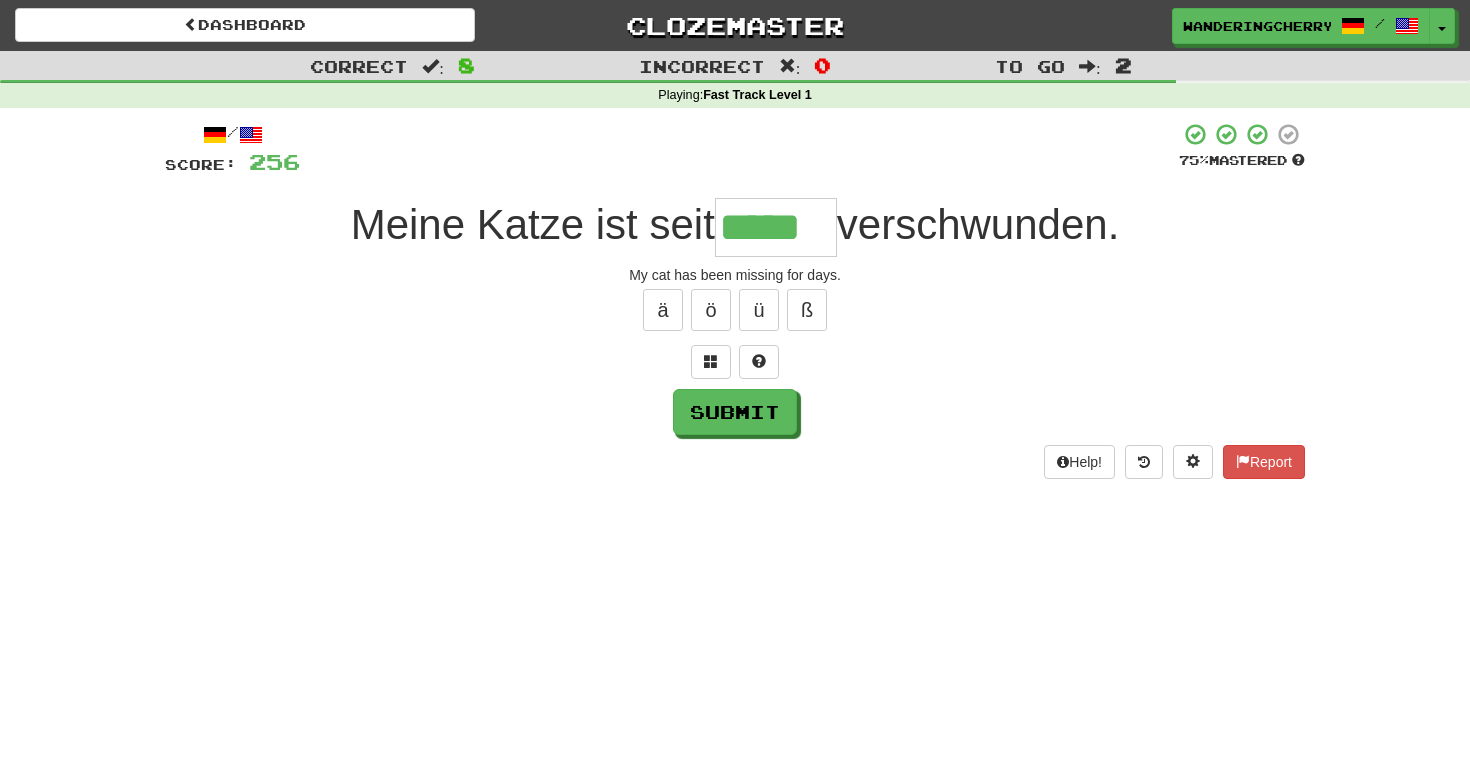 type on "*****" 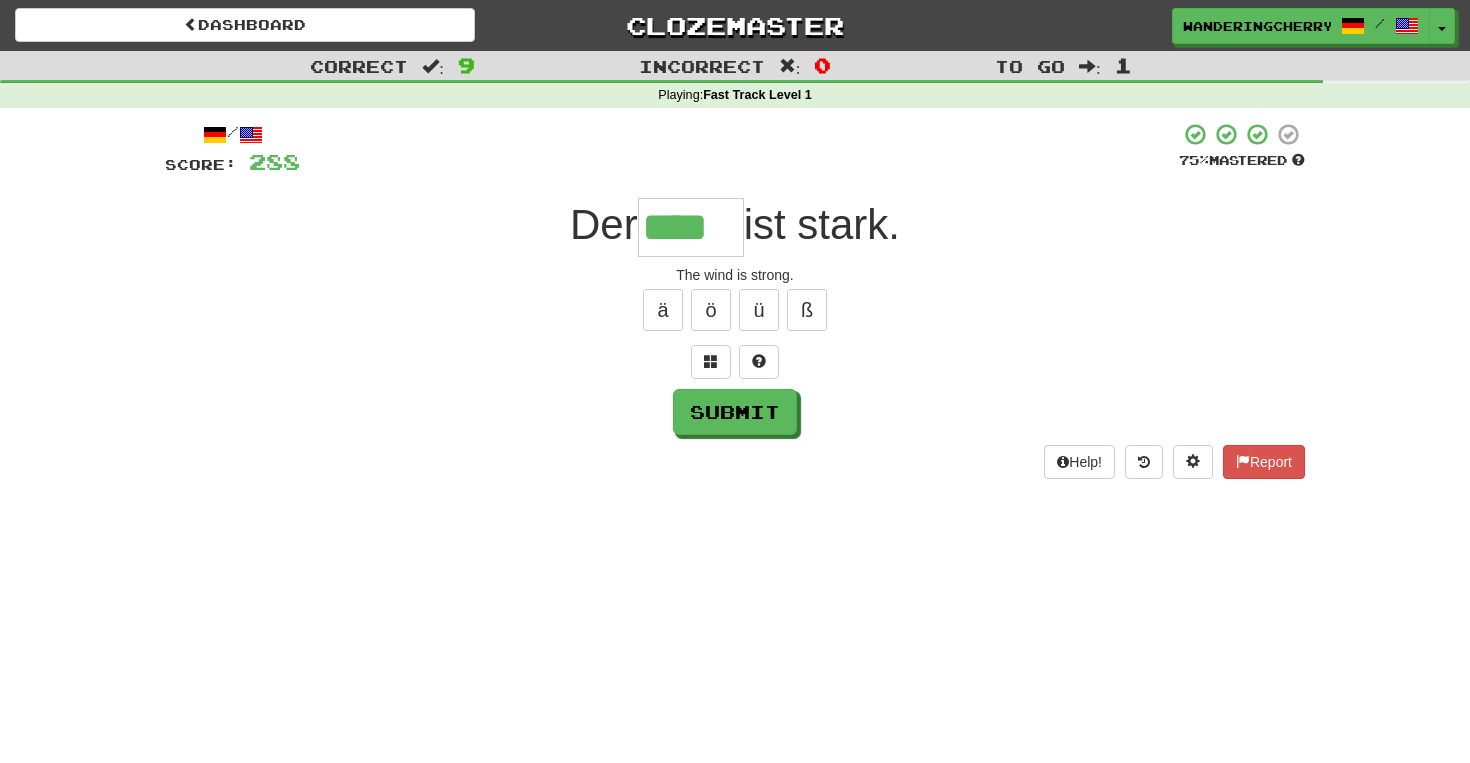 type on "****" 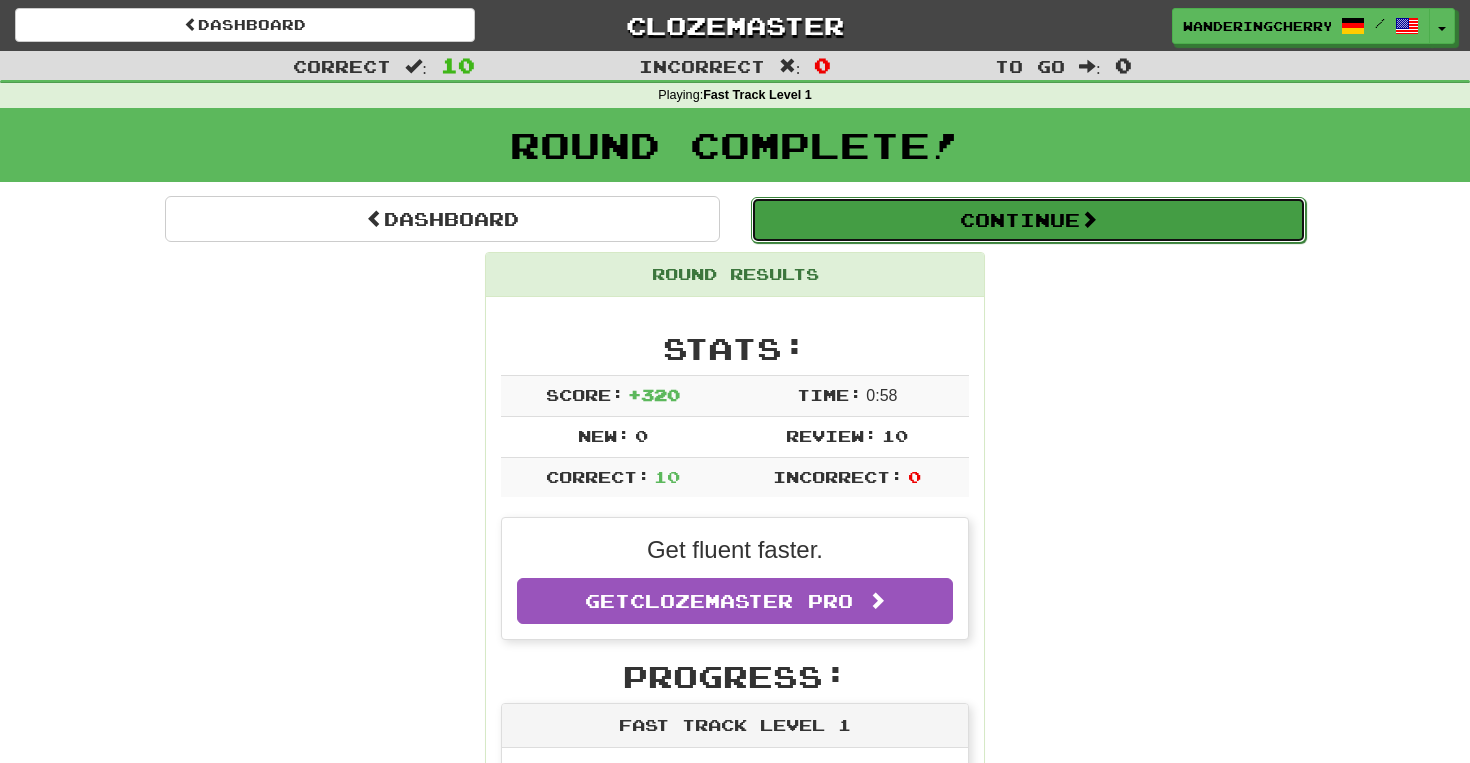 click on "Continue" at bounding box center [1028, 220] 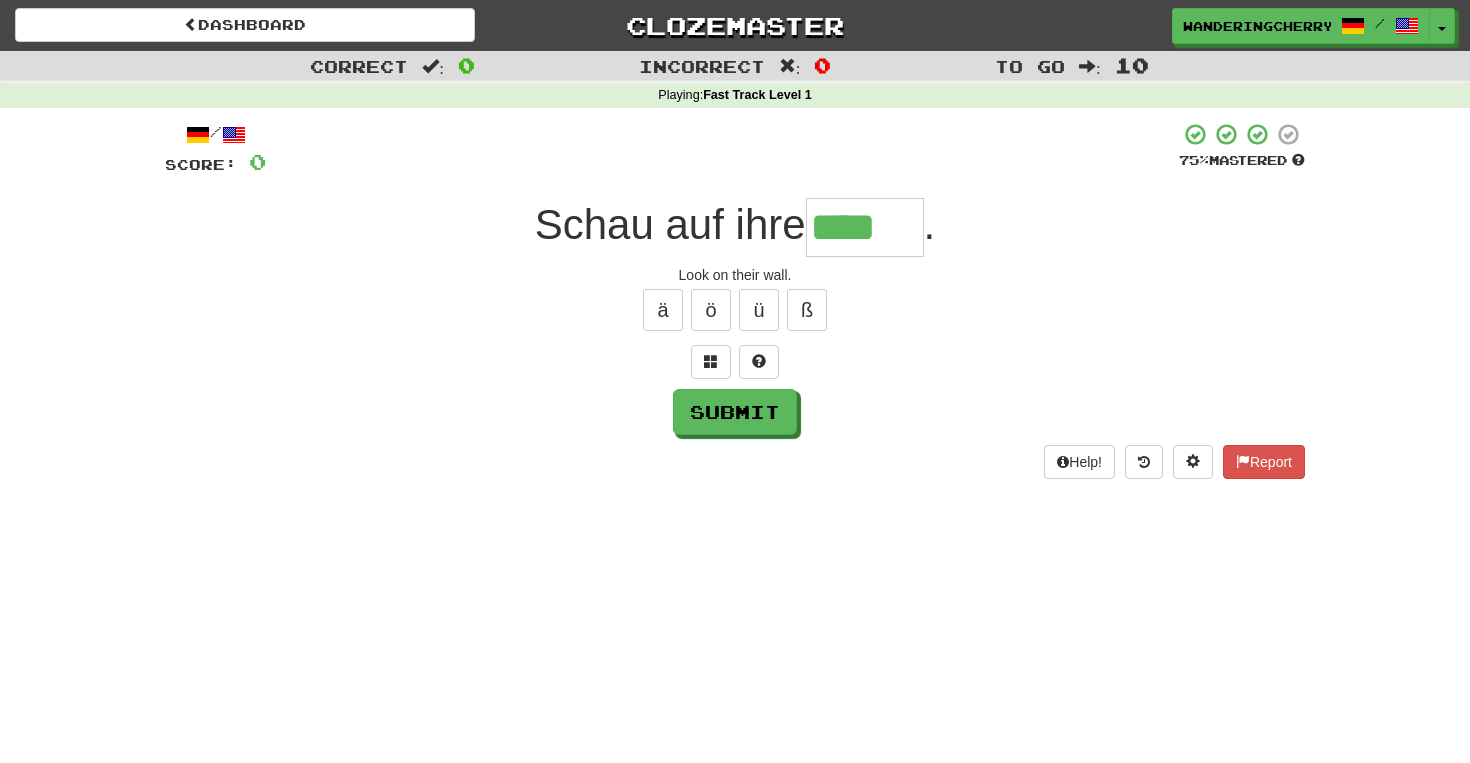 type on "****" 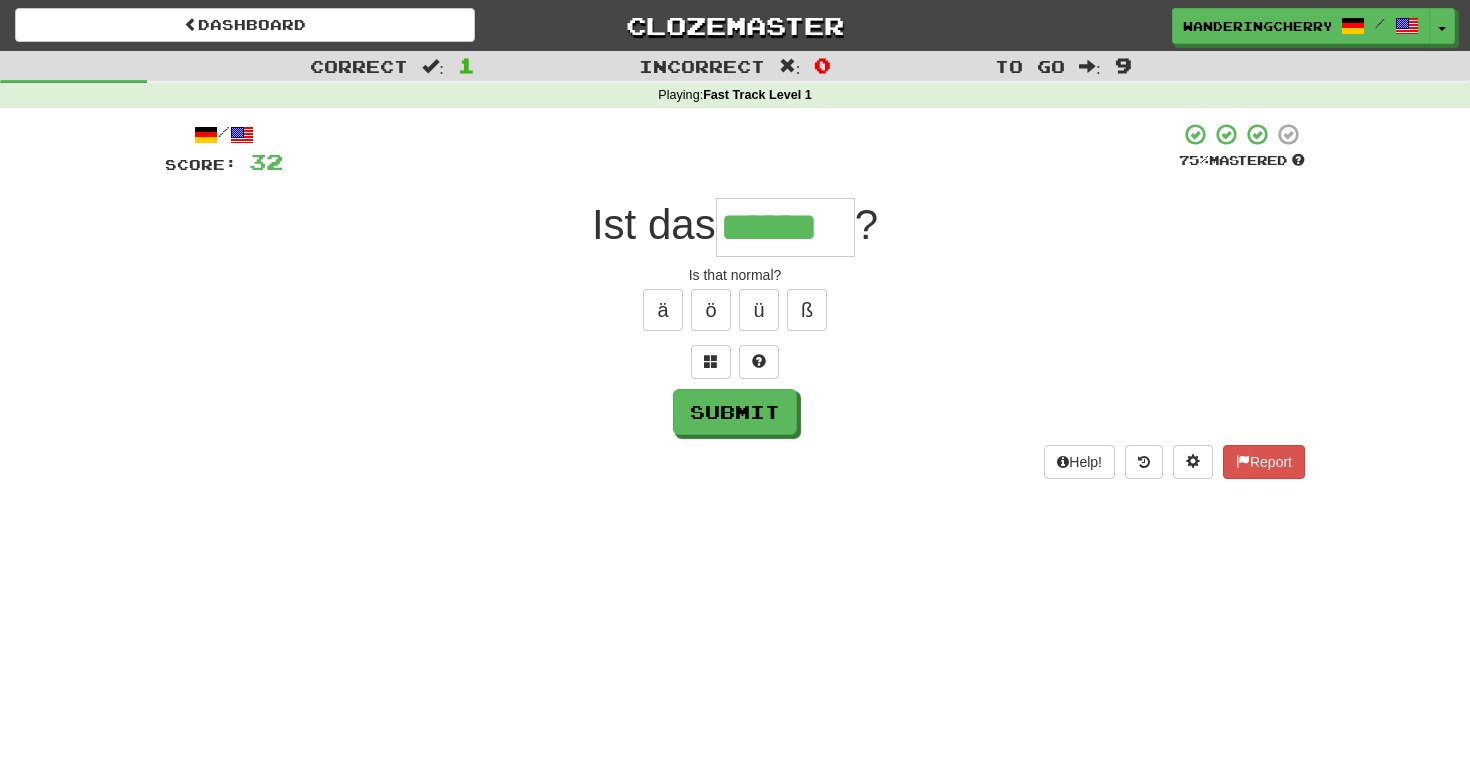 type on "******" 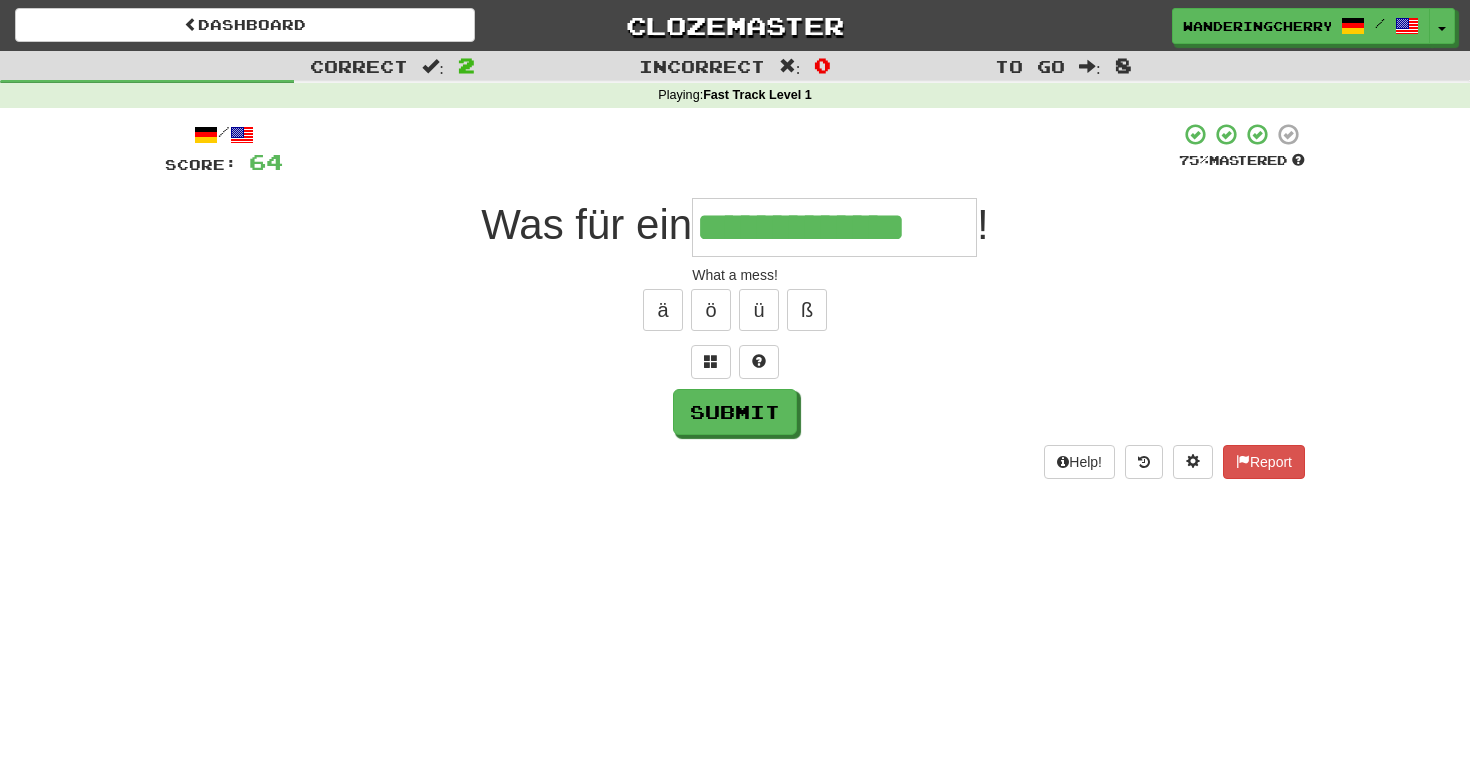 type on "**********" 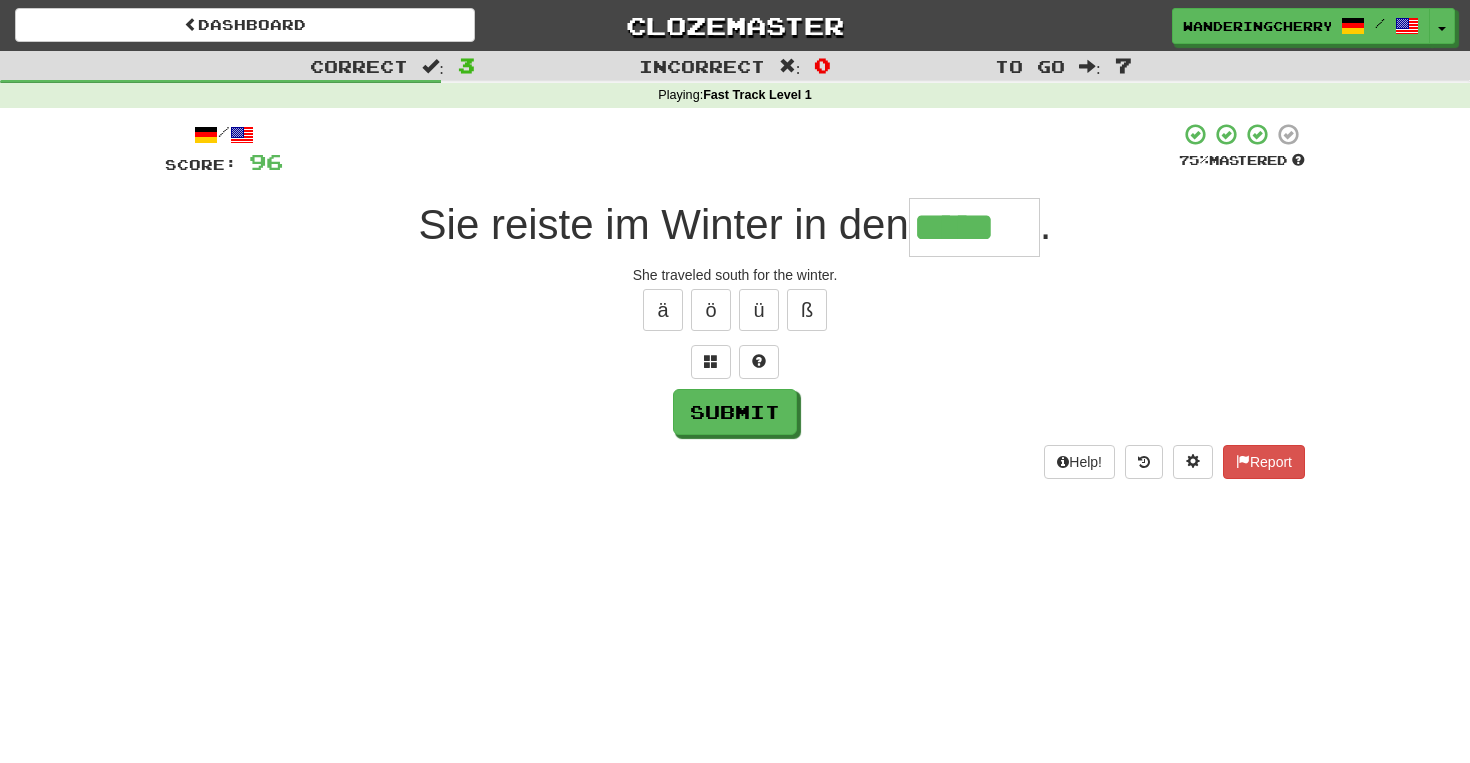 type on "*****" 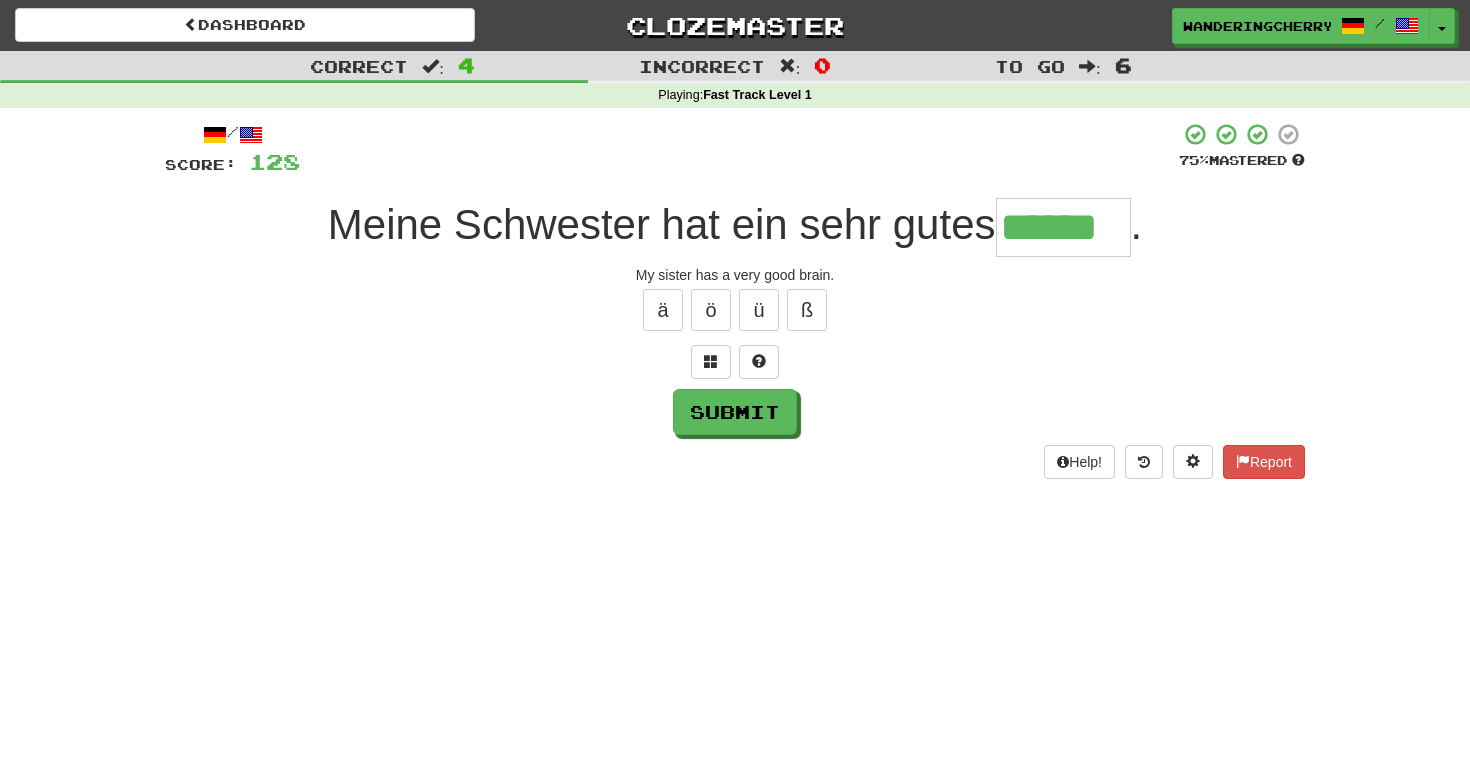 type on "******" 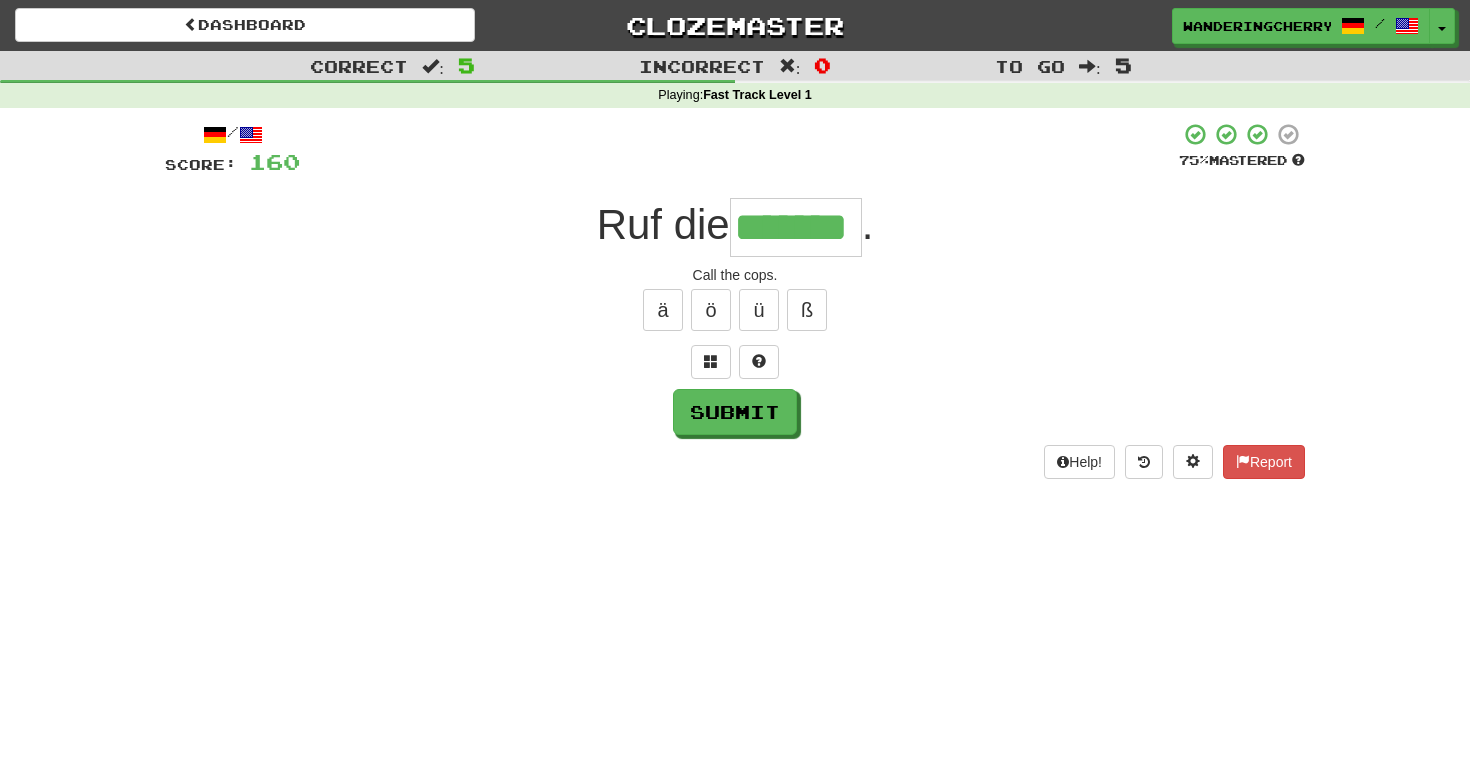 type on "*******" 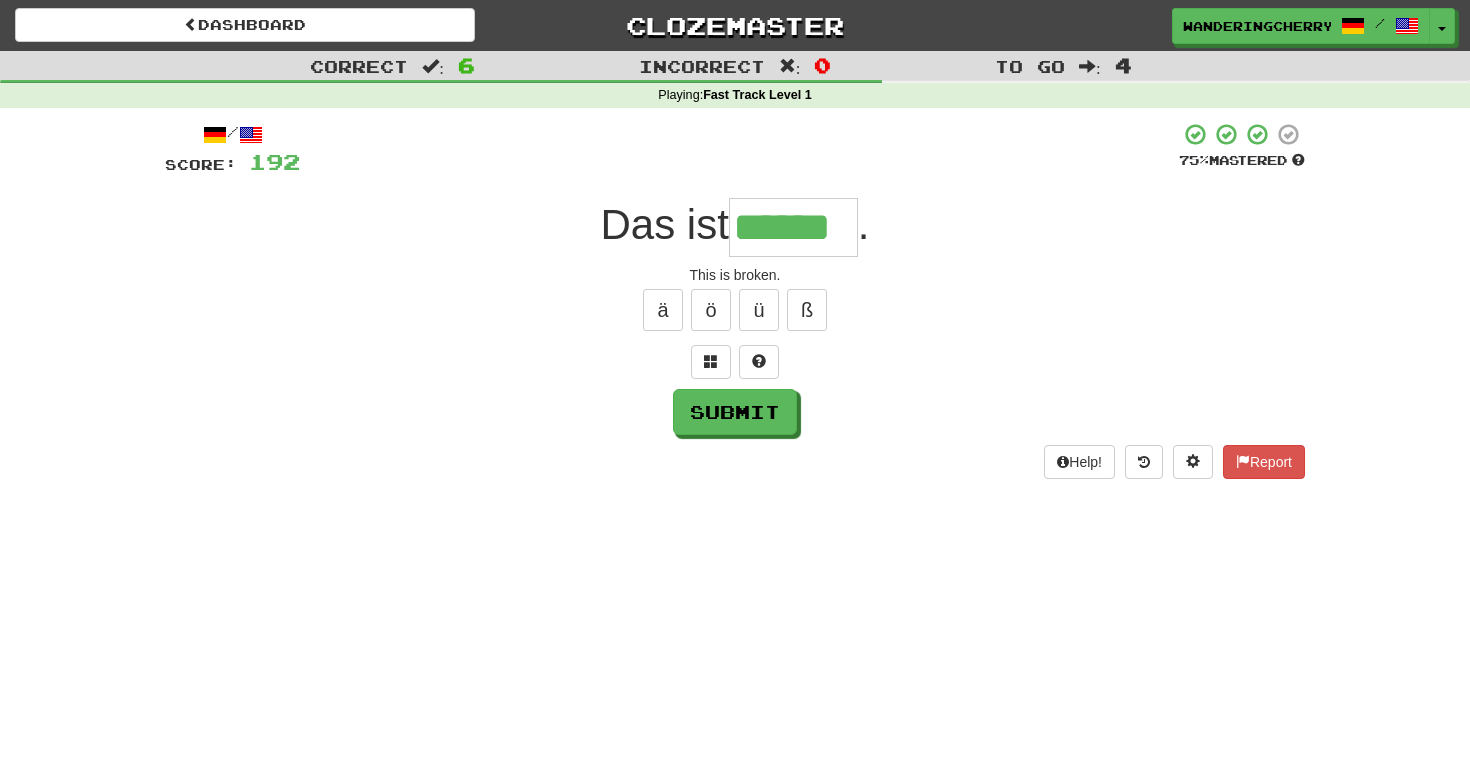 type on "******" 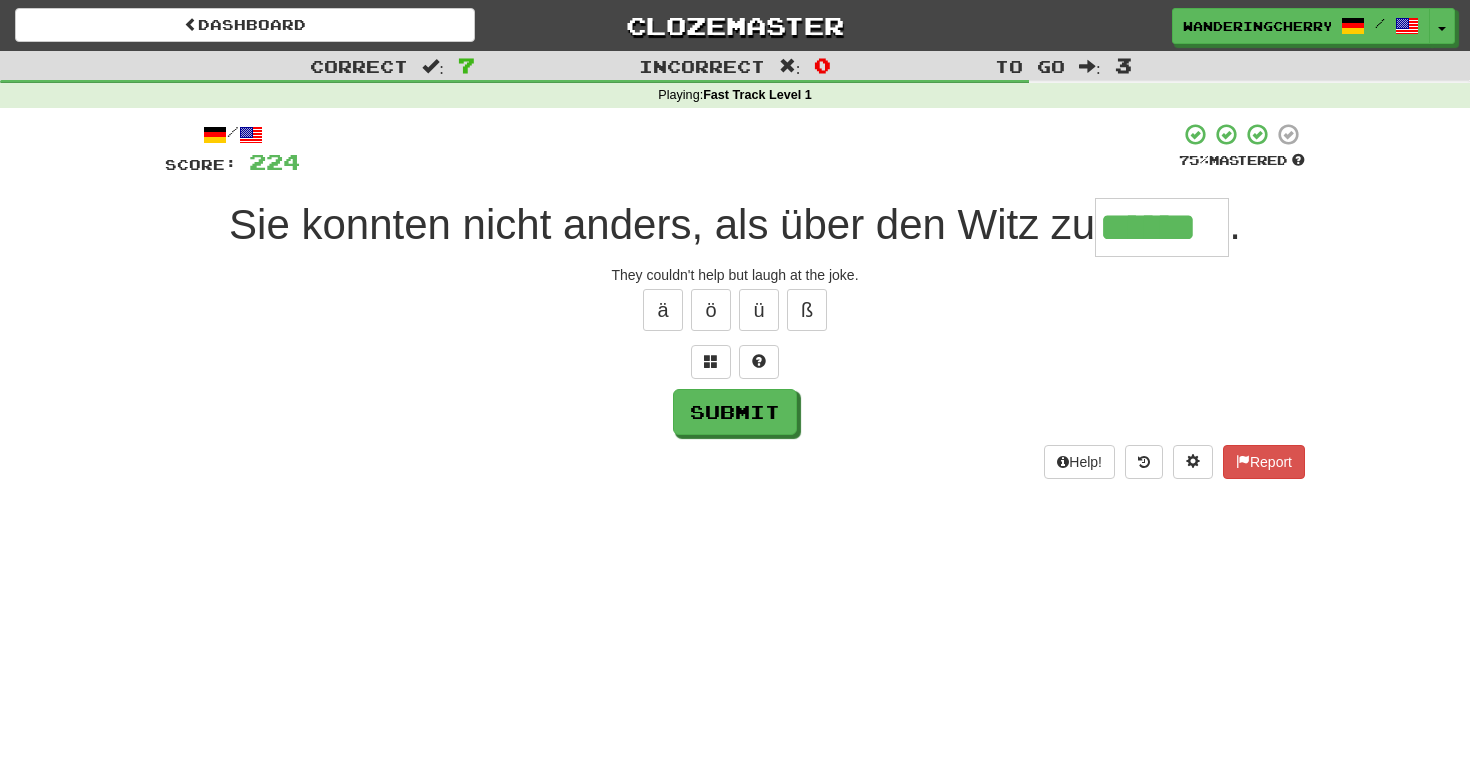 type on "******" 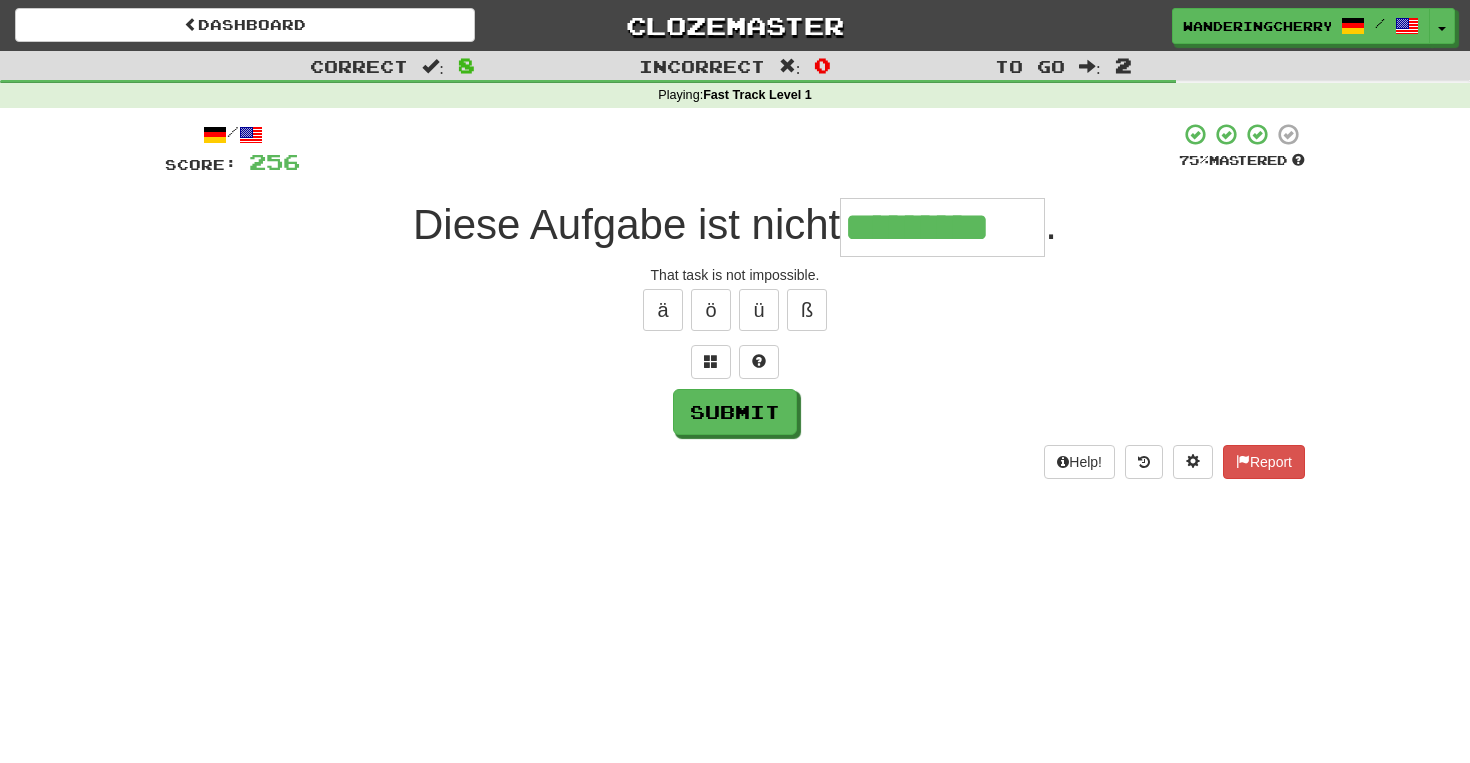 type on "*********" 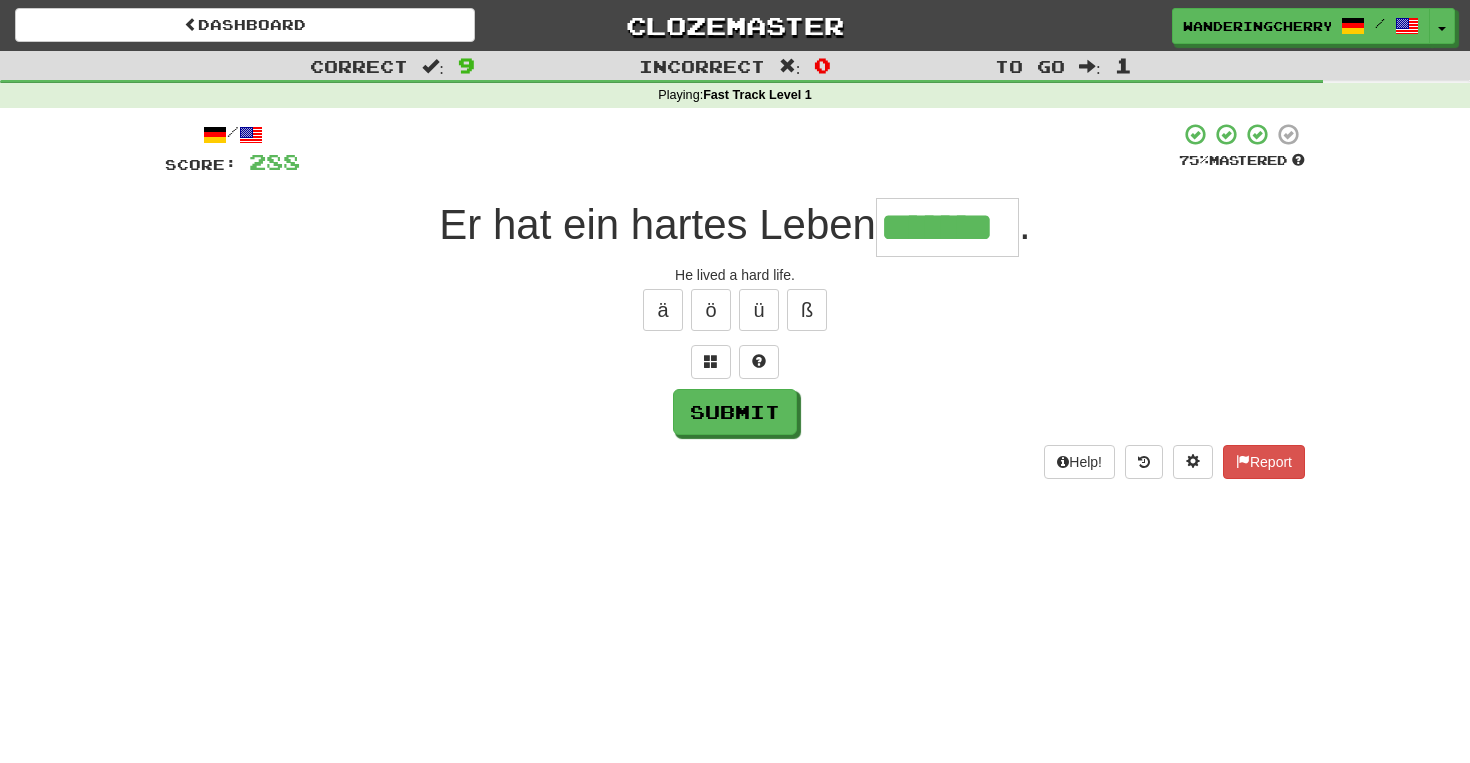type on "*******" 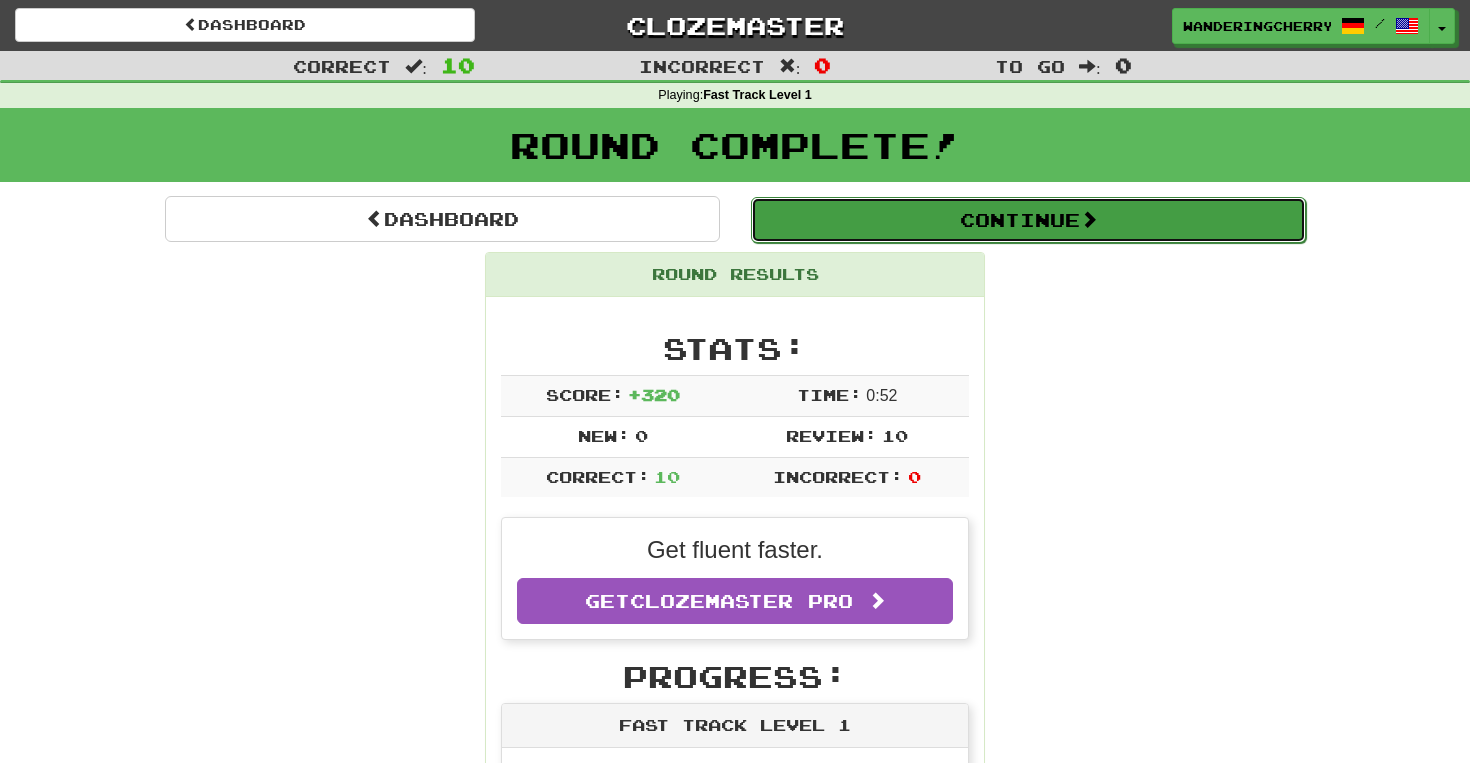 click on "Continue" at bounding box center (1028, 220) 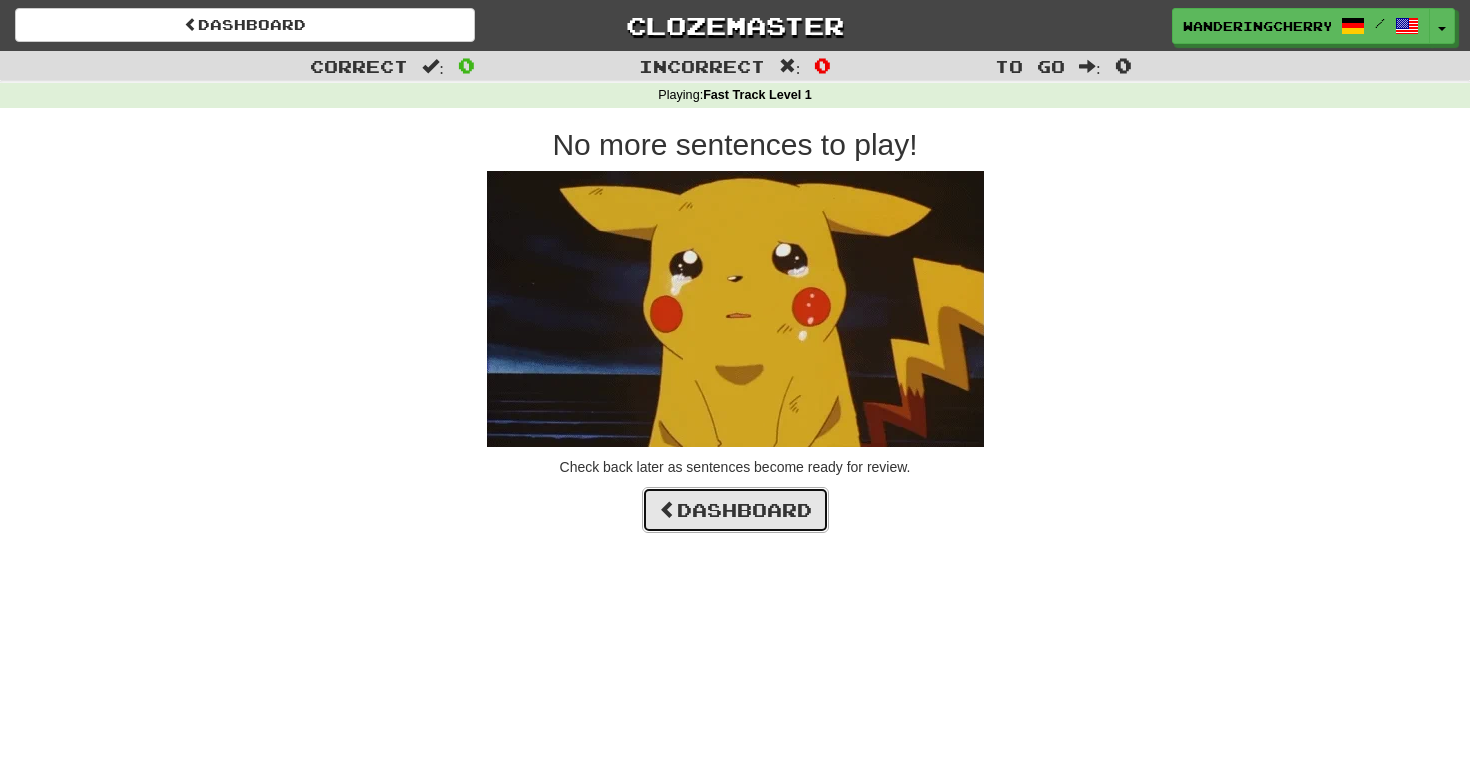 click on "Dashboard" at bounding box center (735, 510) 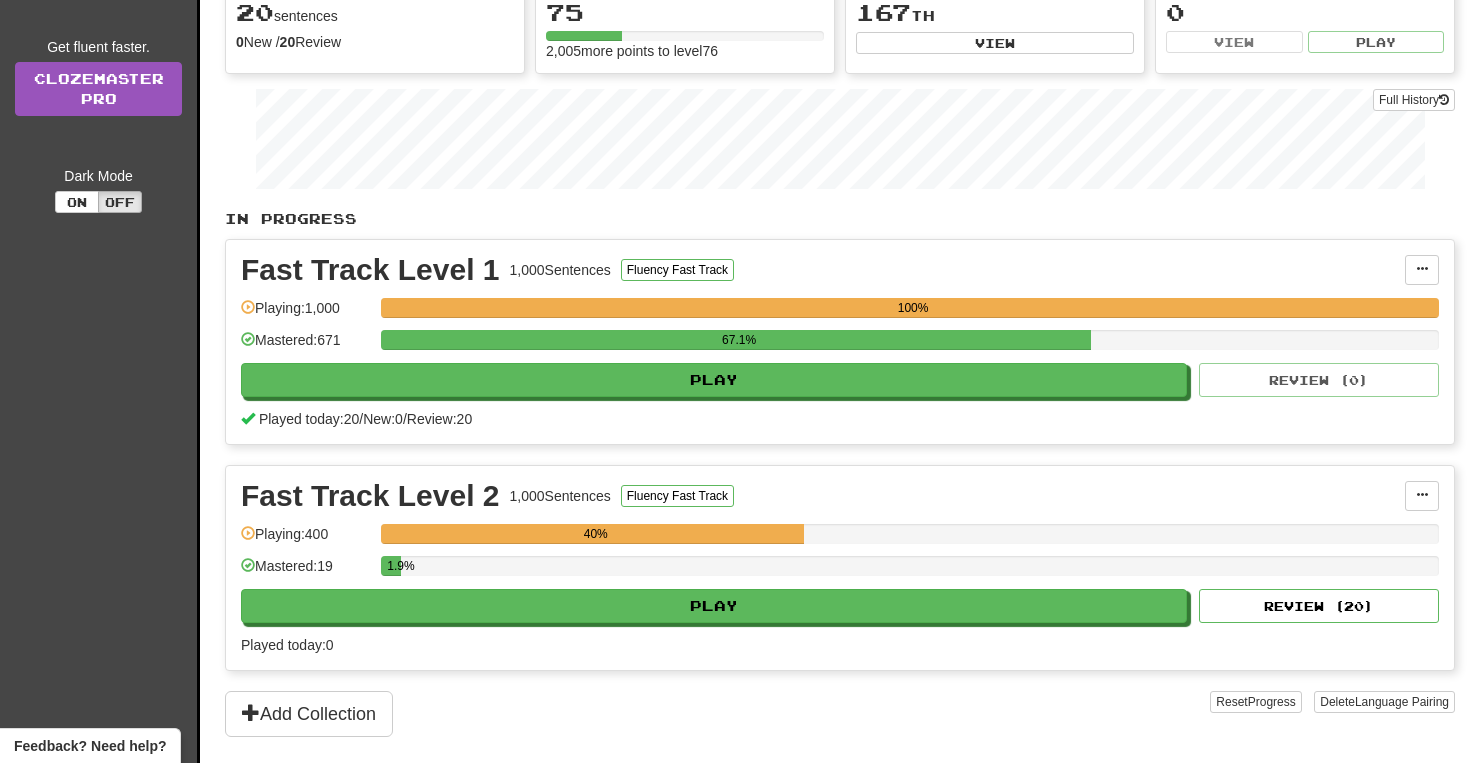 scroll, scrollTop: 223, scrollLeft: 0, axis: vertical 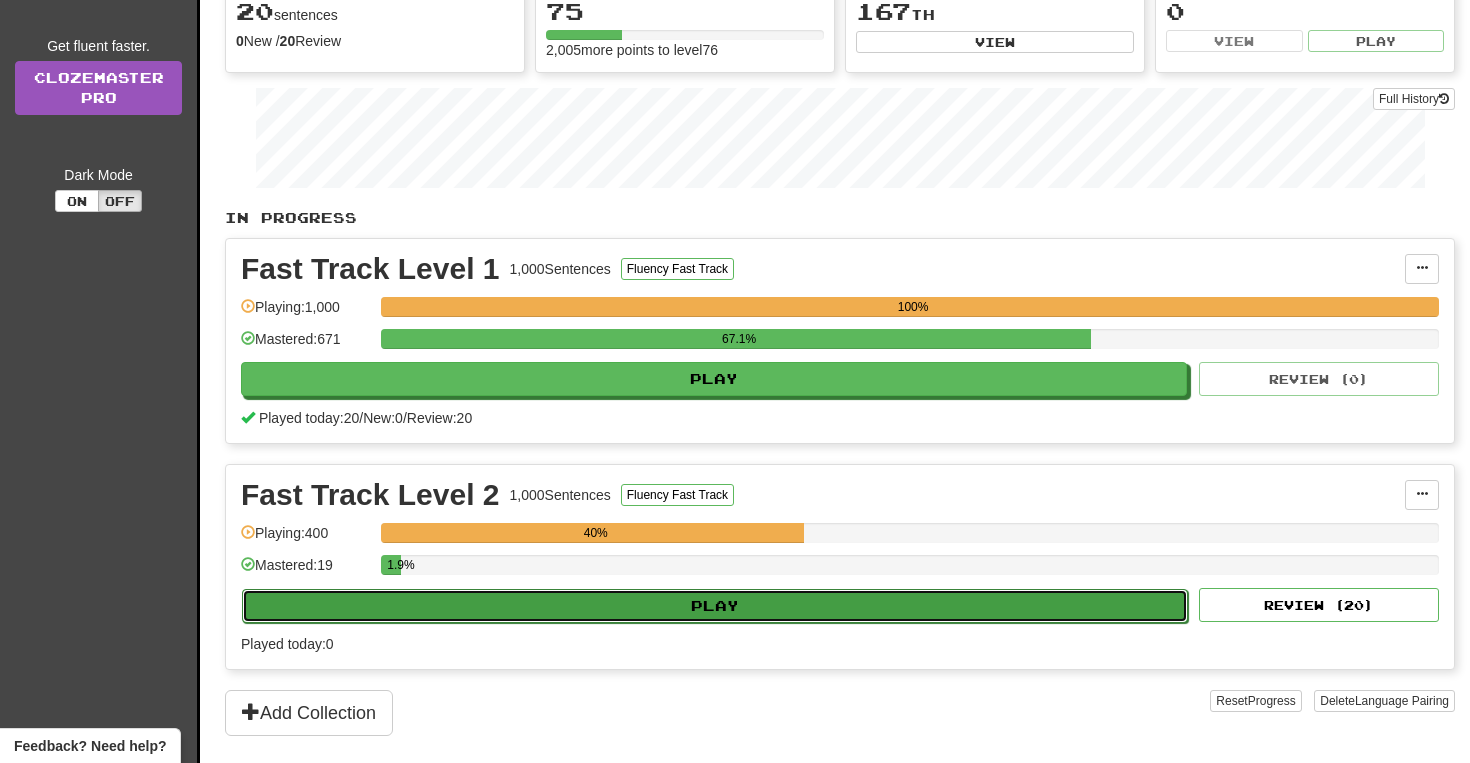 click on "Play" at bounding box center (715, 606) 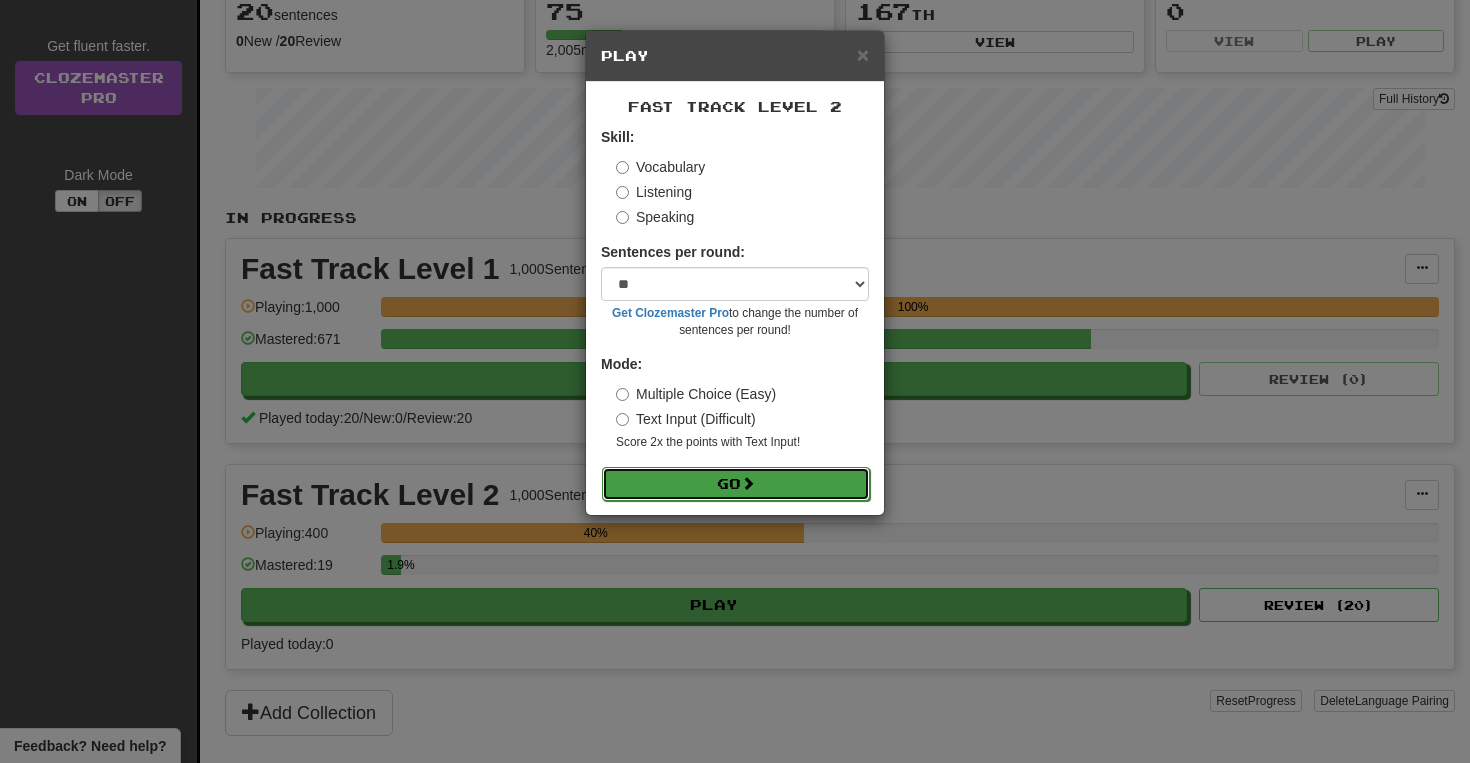 click on "Go" at bounding box center [736, 484] 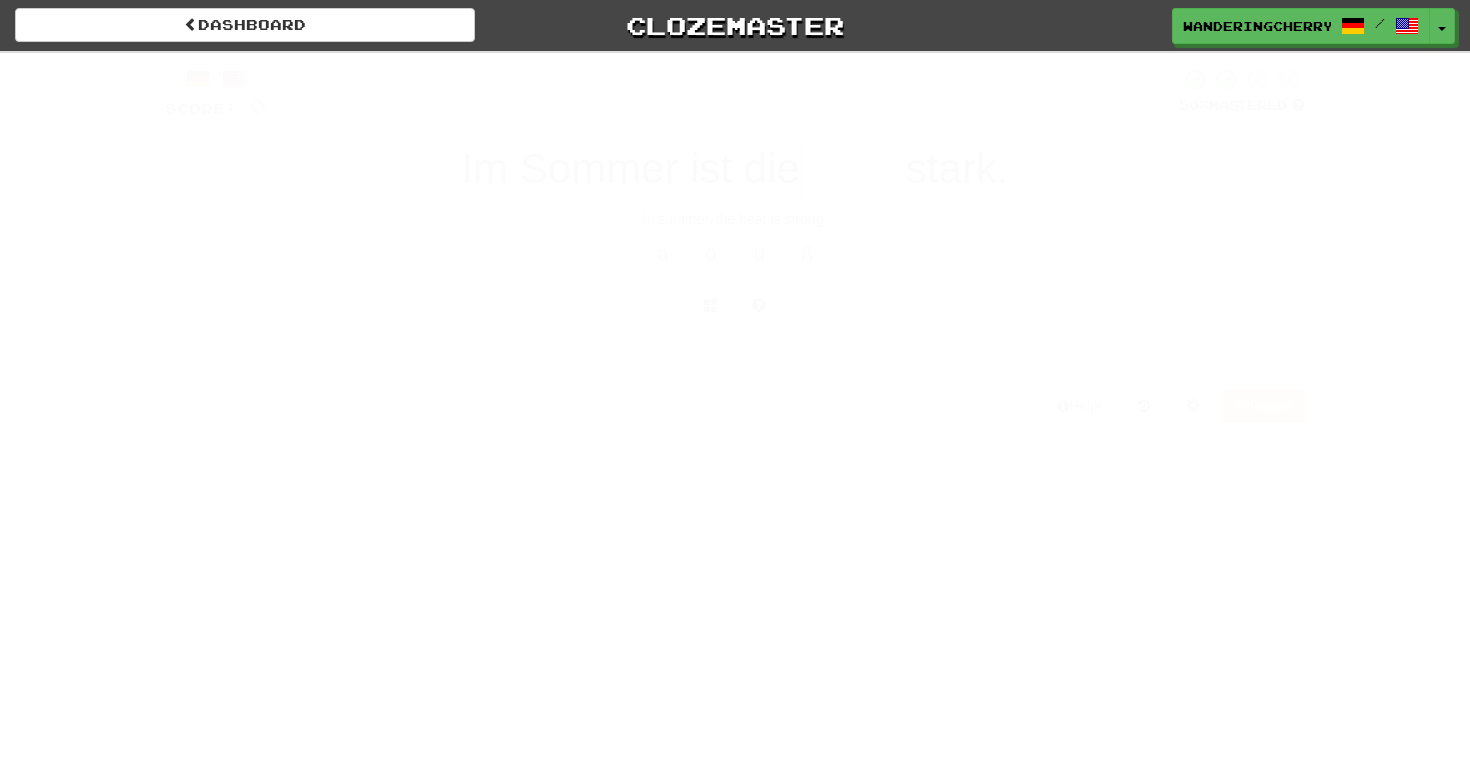 scroll, scrollTop: 0, scrollLeft: 0, axis: both 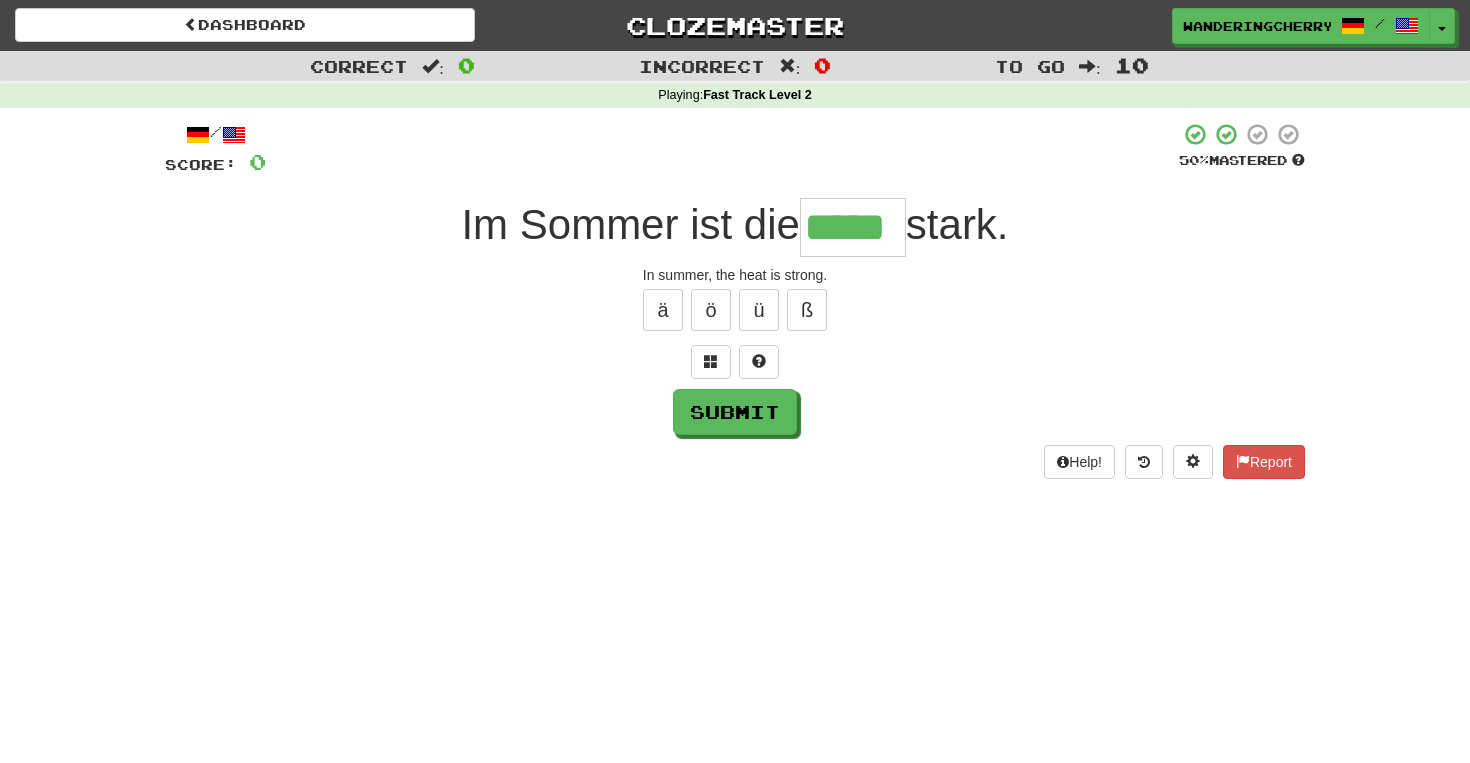 type on "*****" 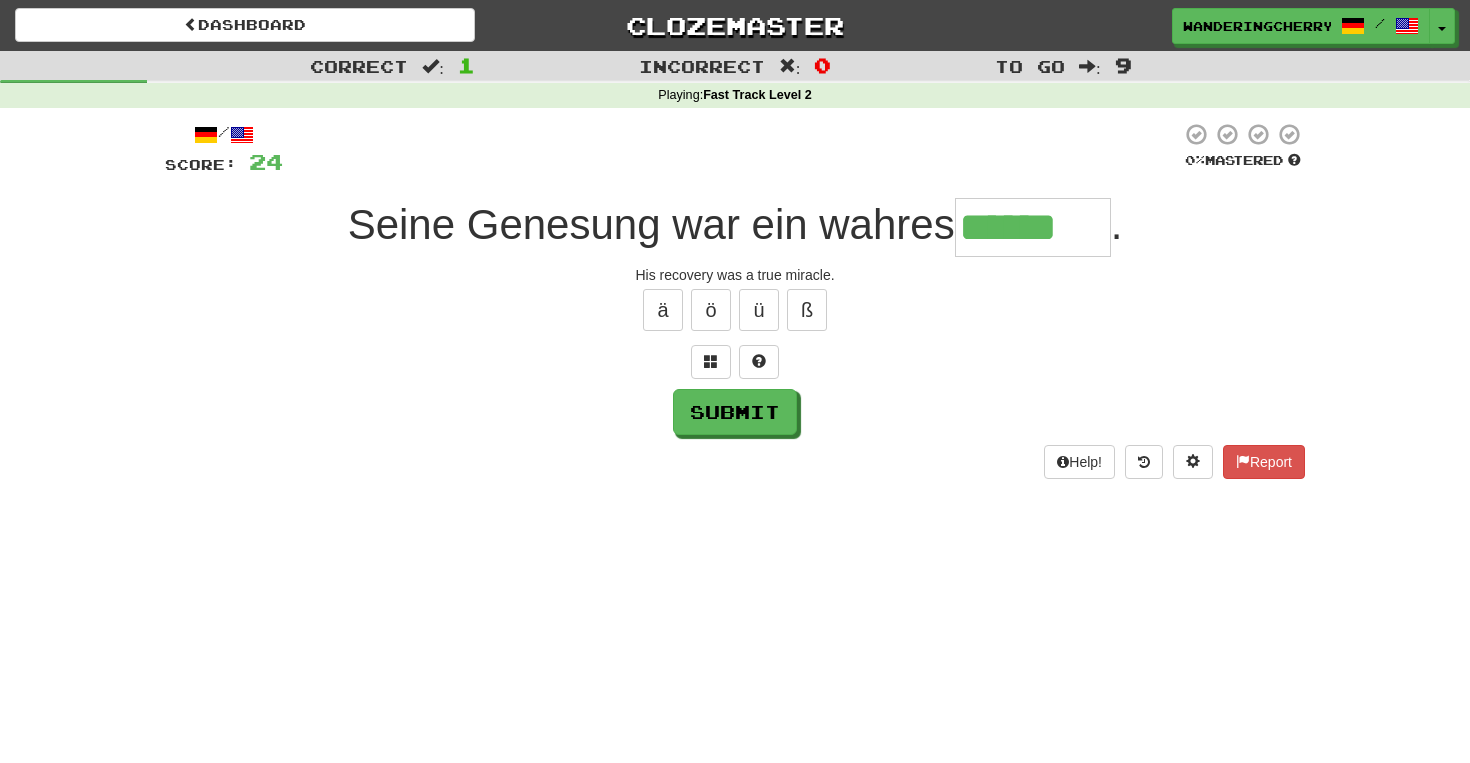 type on "******" 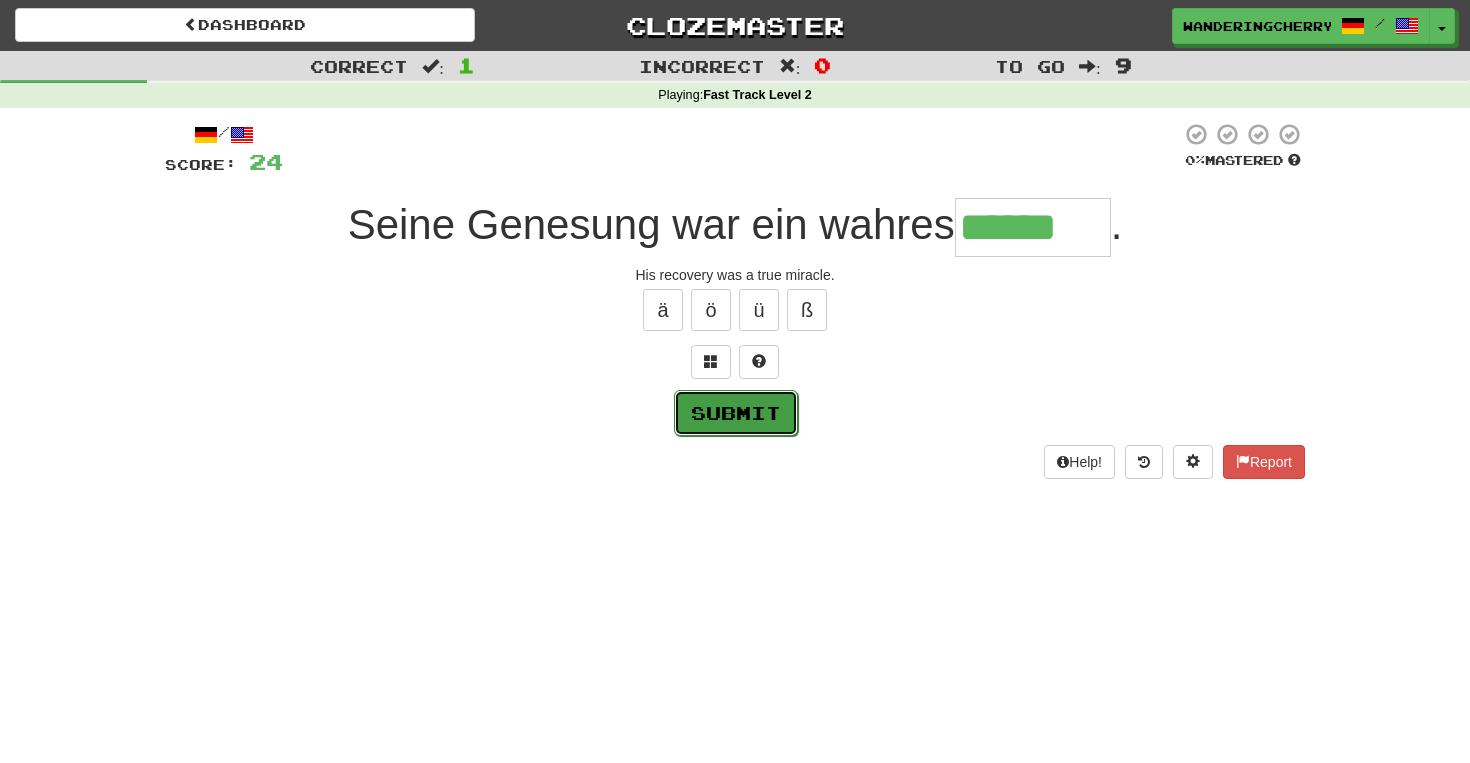 click on "Submit" at bounding box center (736, 413) 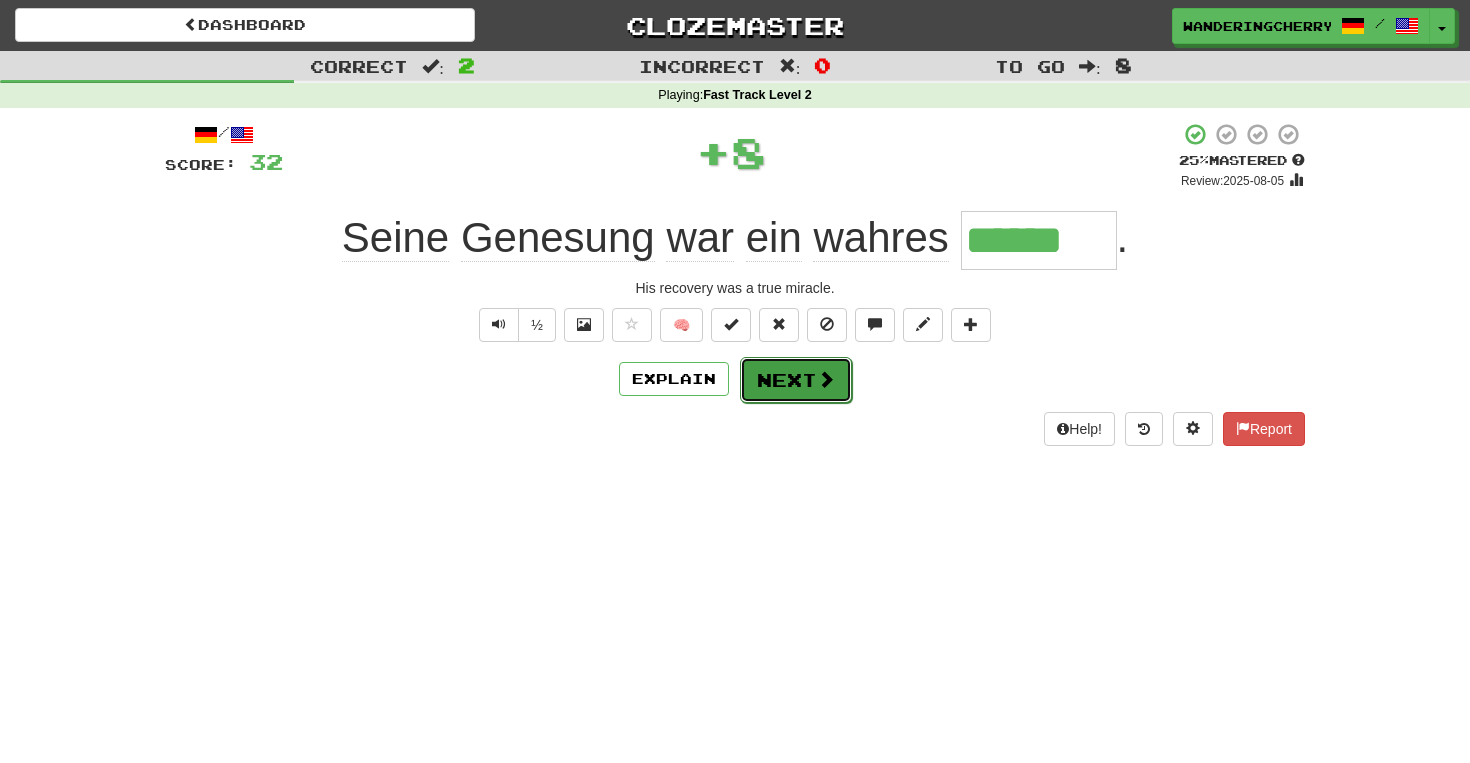 click on "Next" at bounding box center [796, 380] 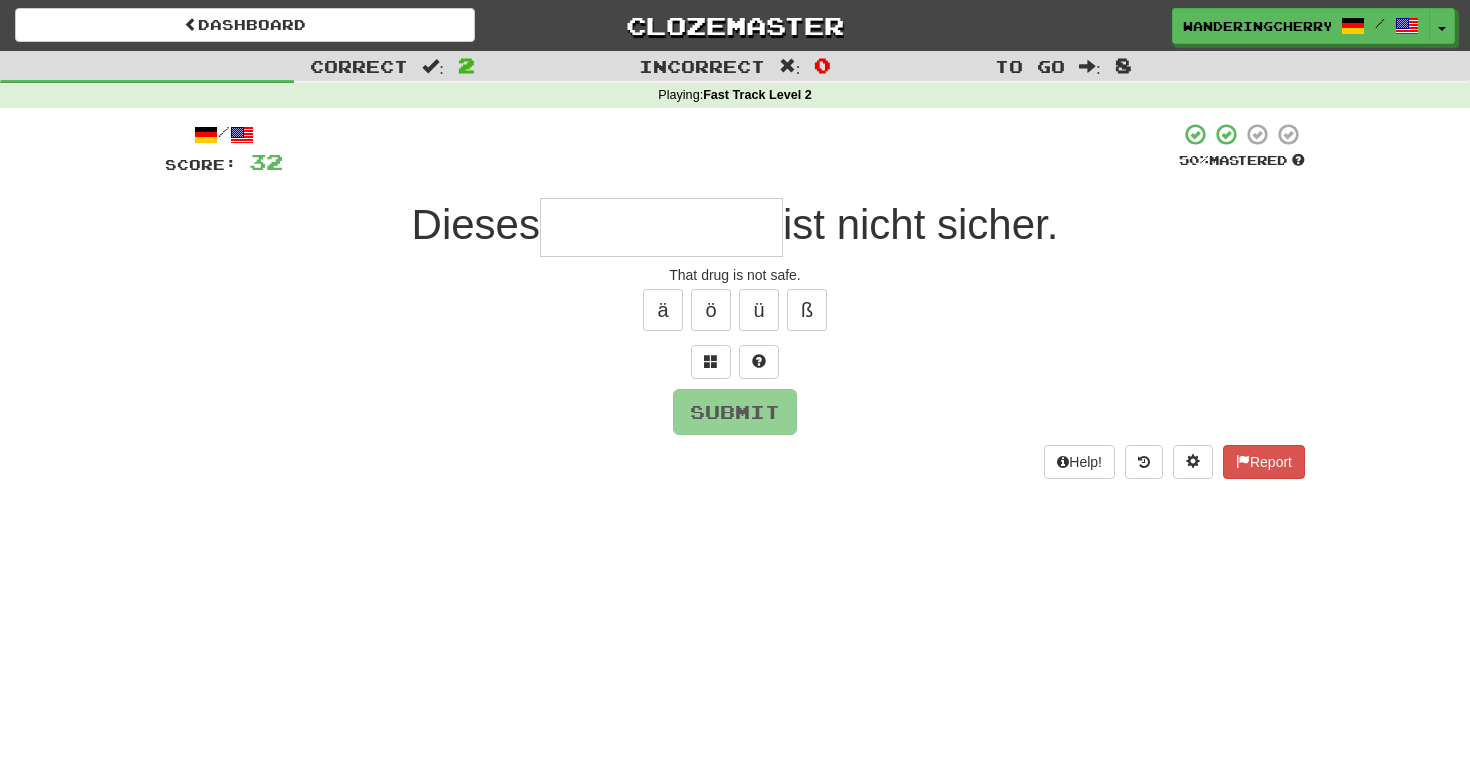 type on "*" 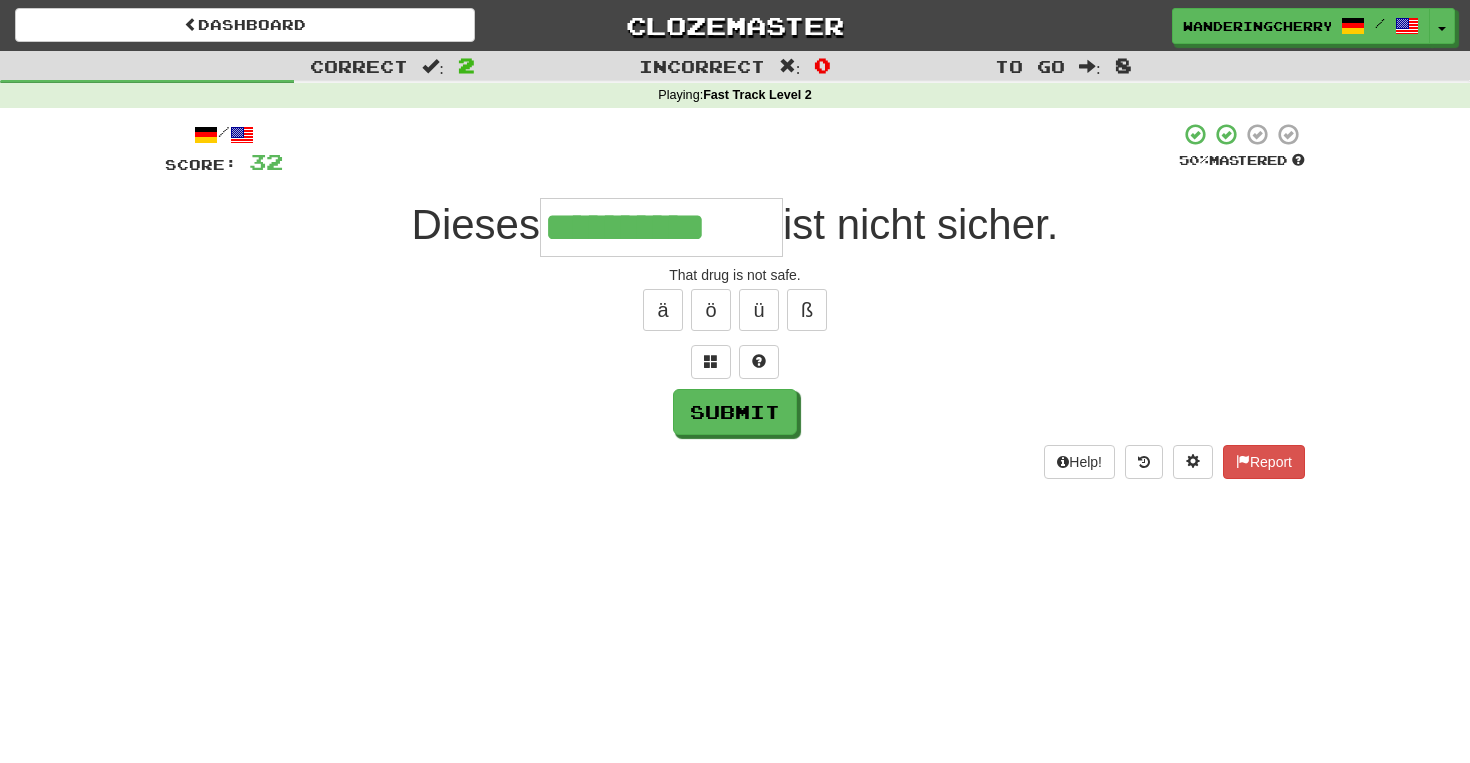 type on "**********" 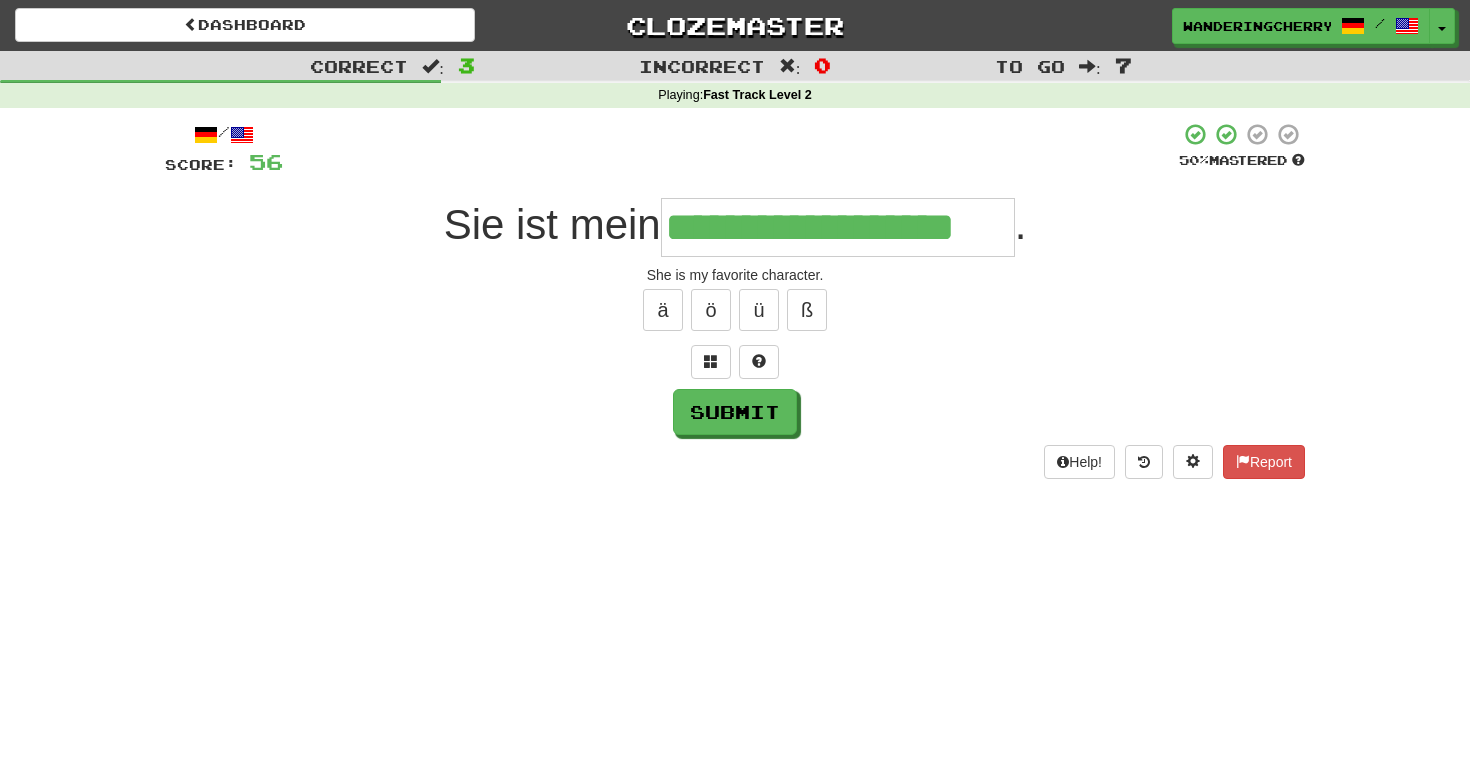 type on "**********" 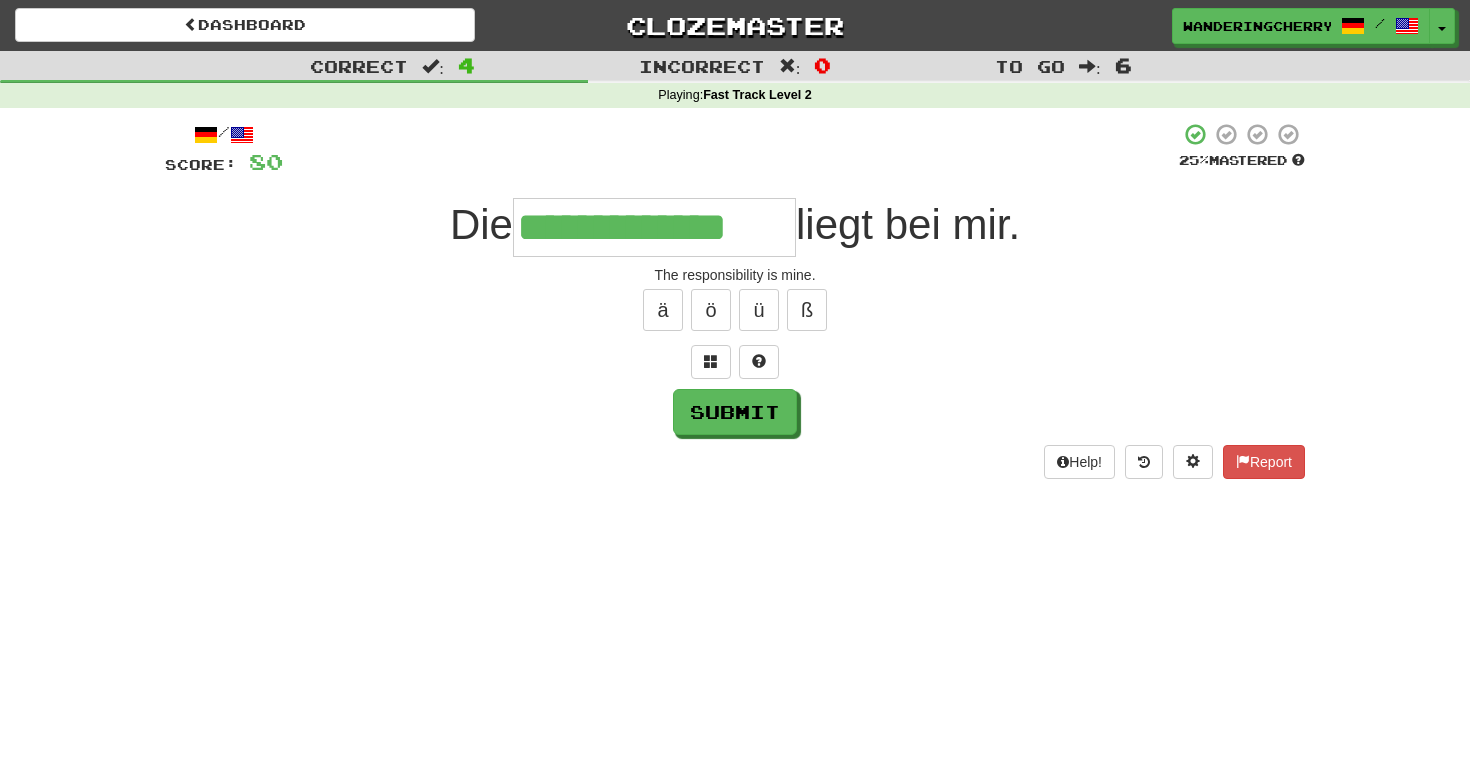 type on "**********" 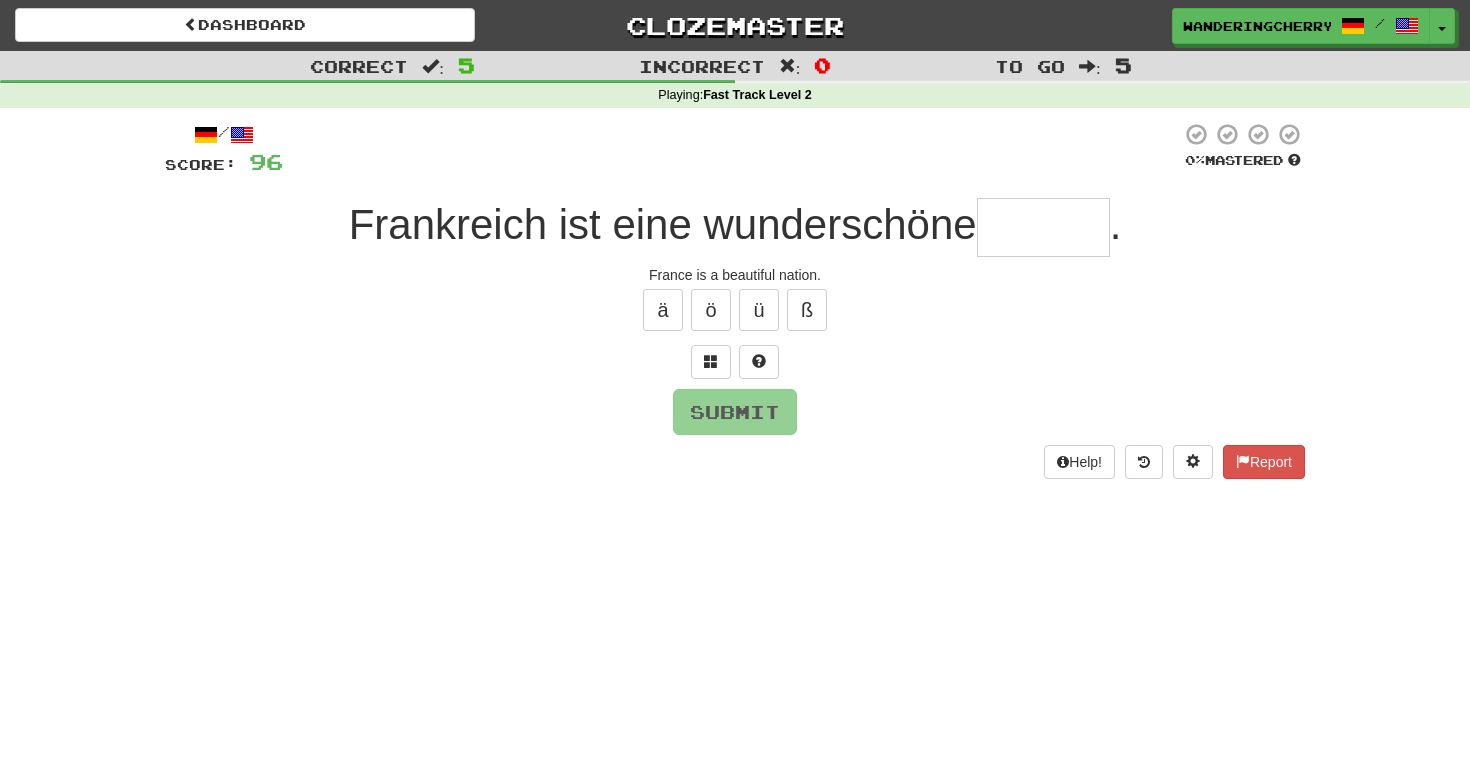 type on "*" 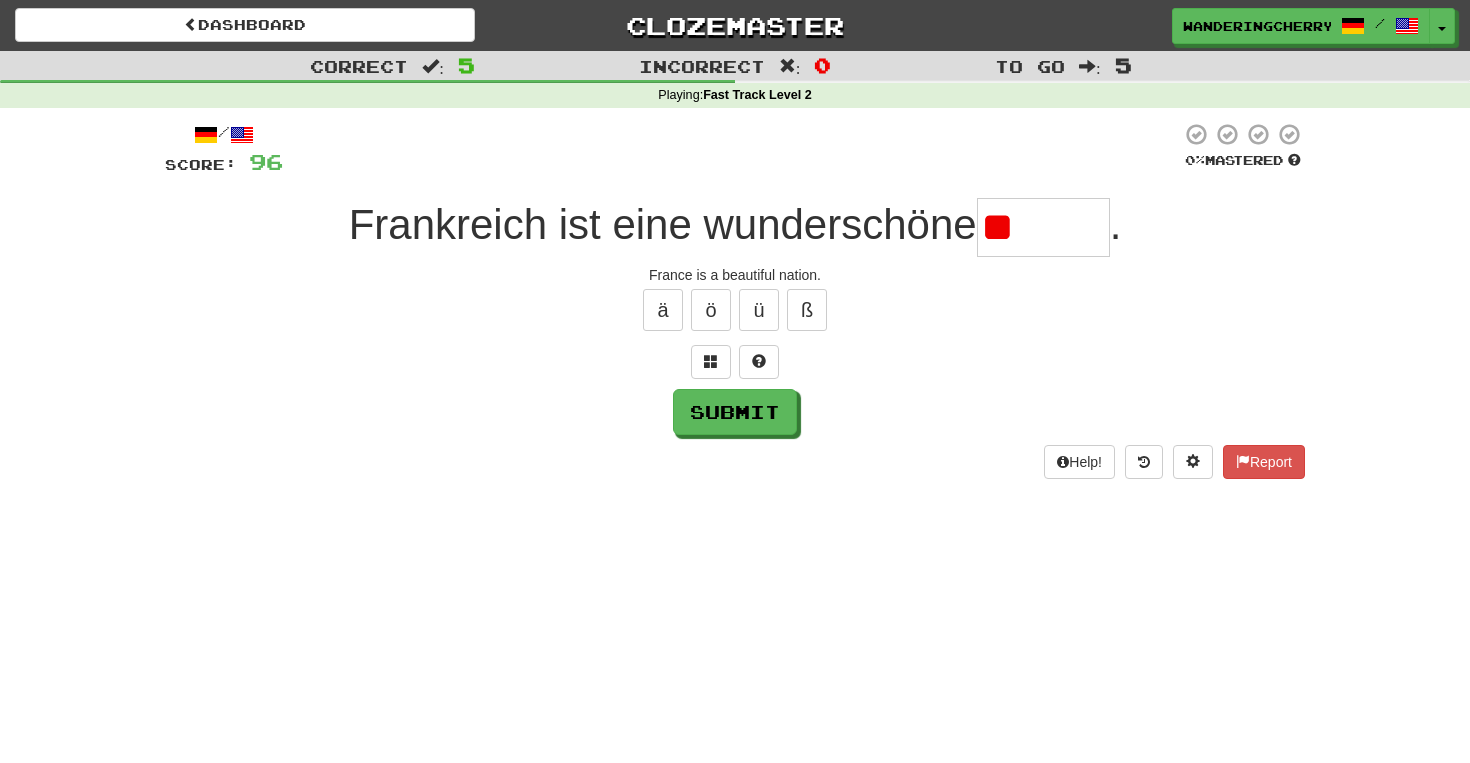 type on "*" 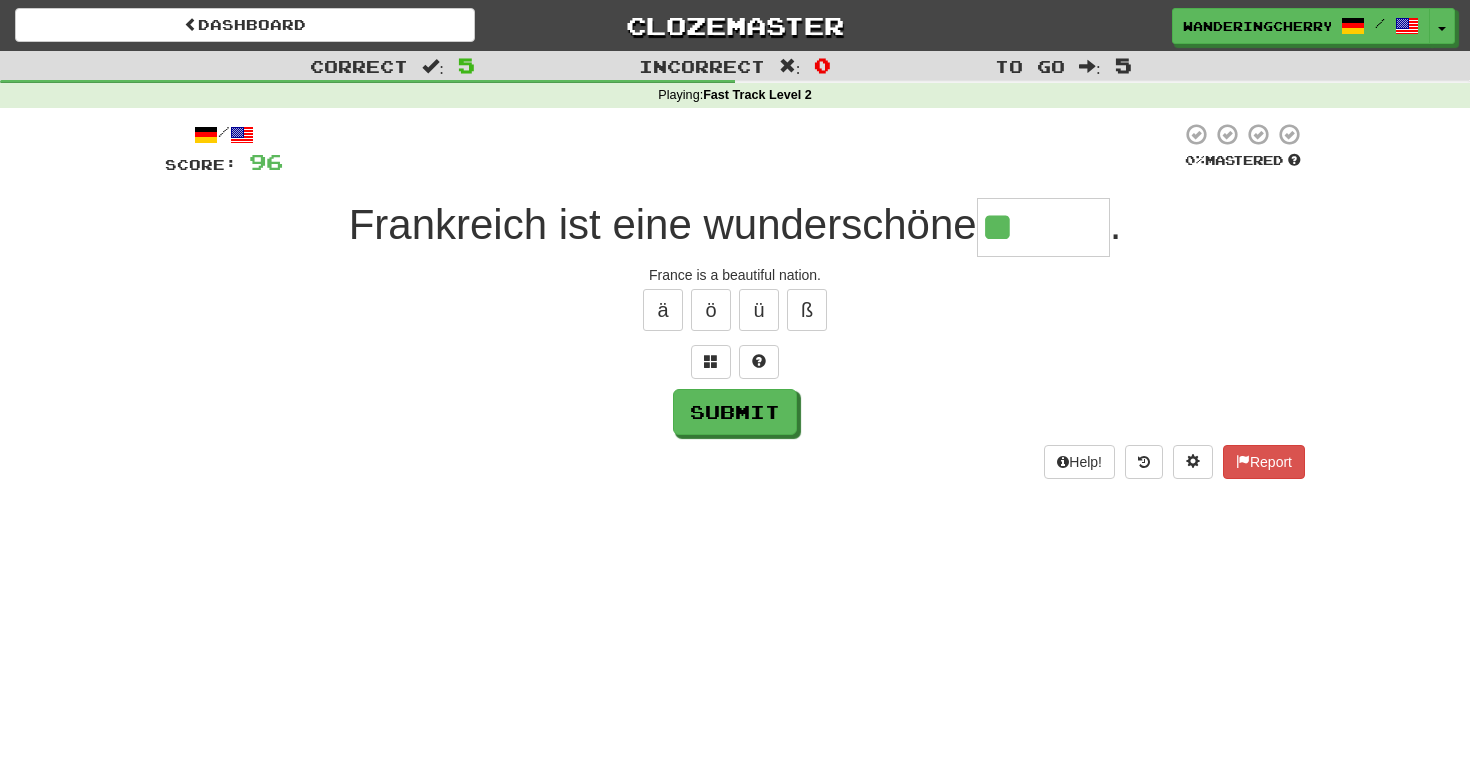 type on "*" 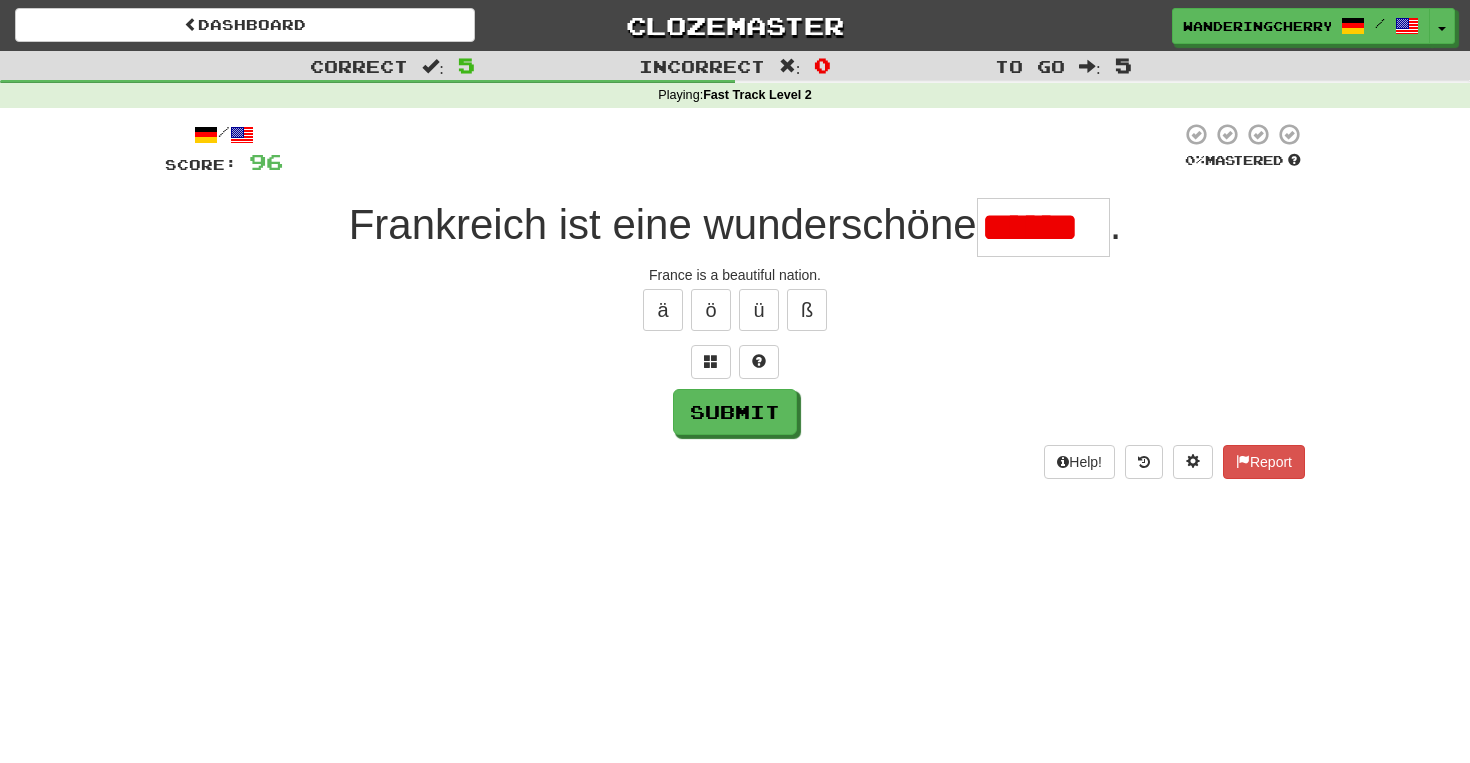 scroll, scrollTop: 0, scrollLeft: 0, axis: both 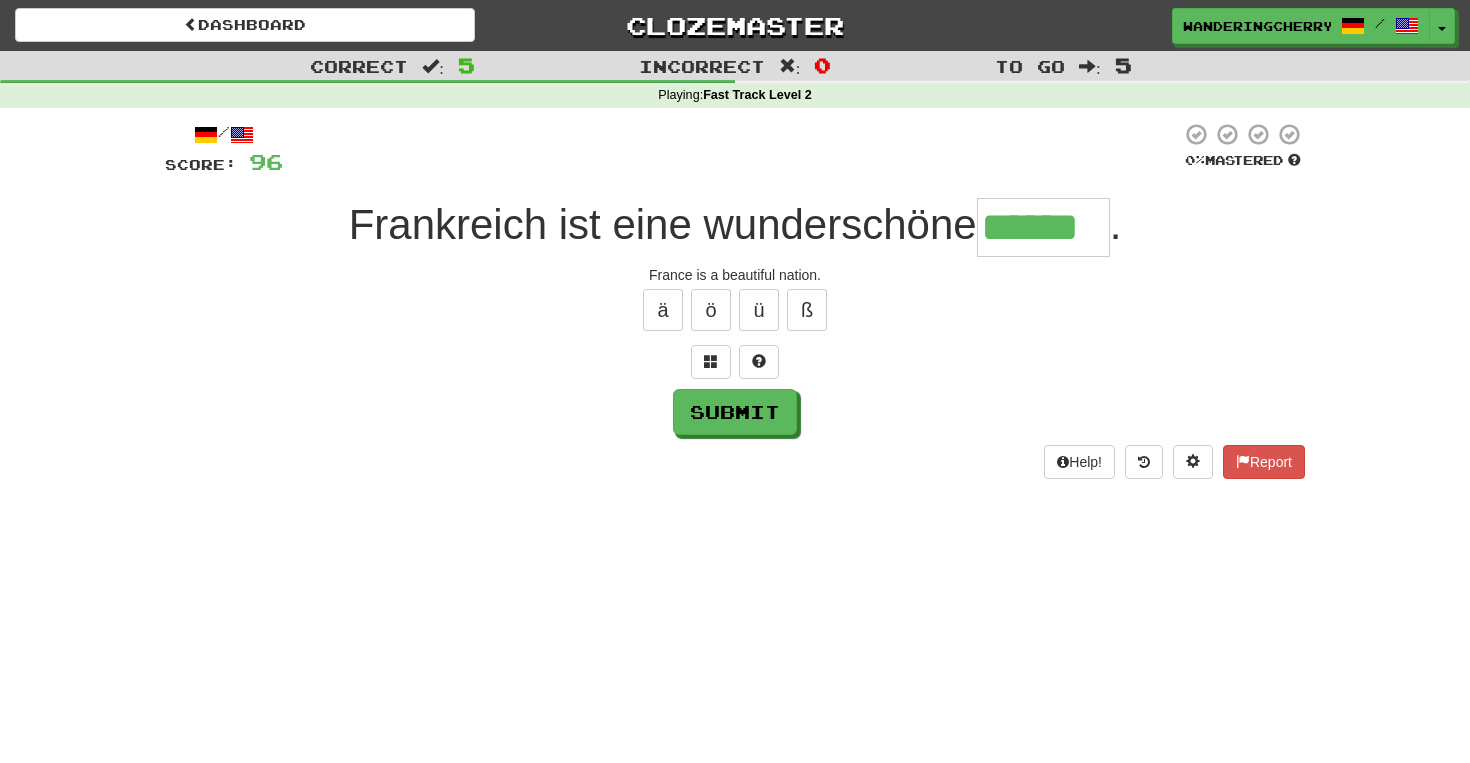 type on "******" 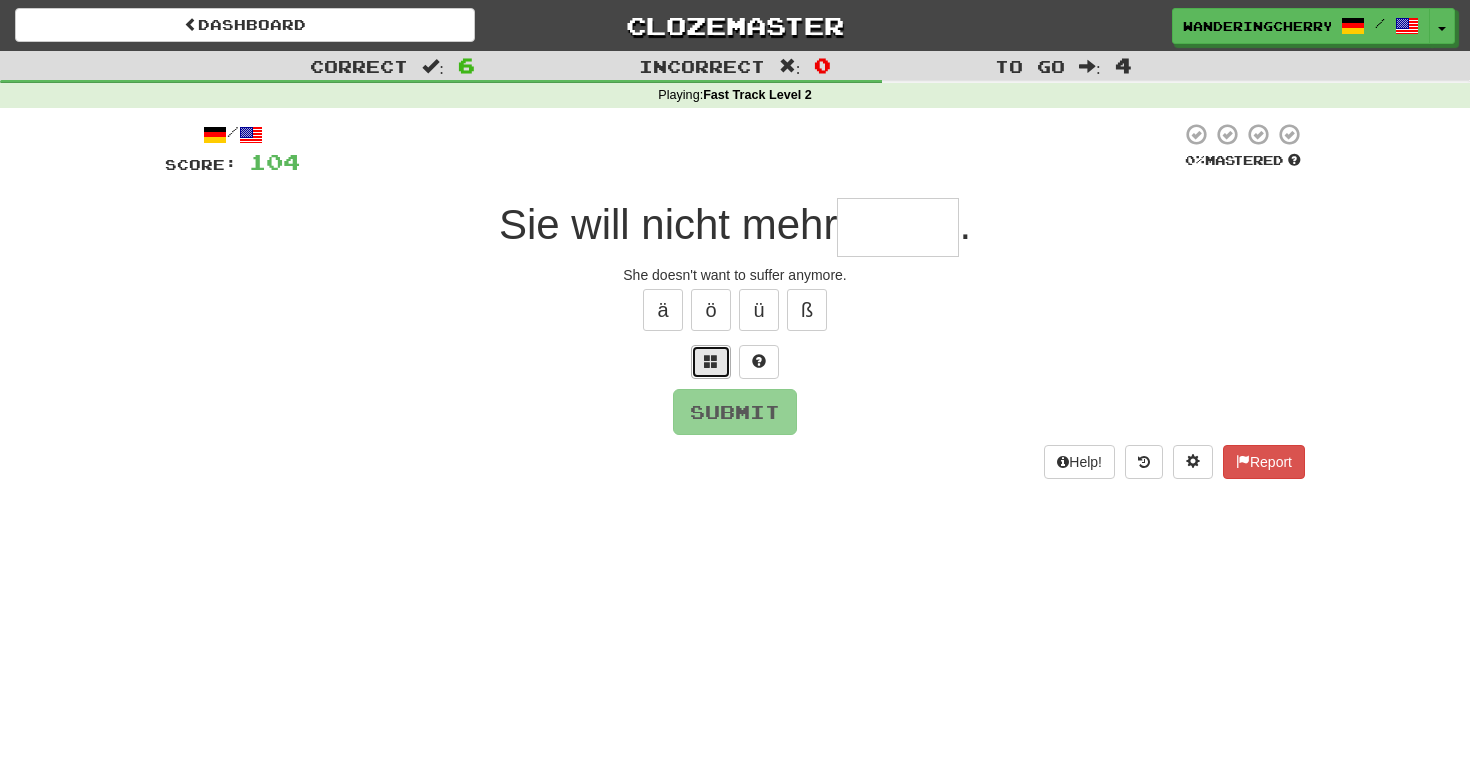 click at bounding box center [711, 362] 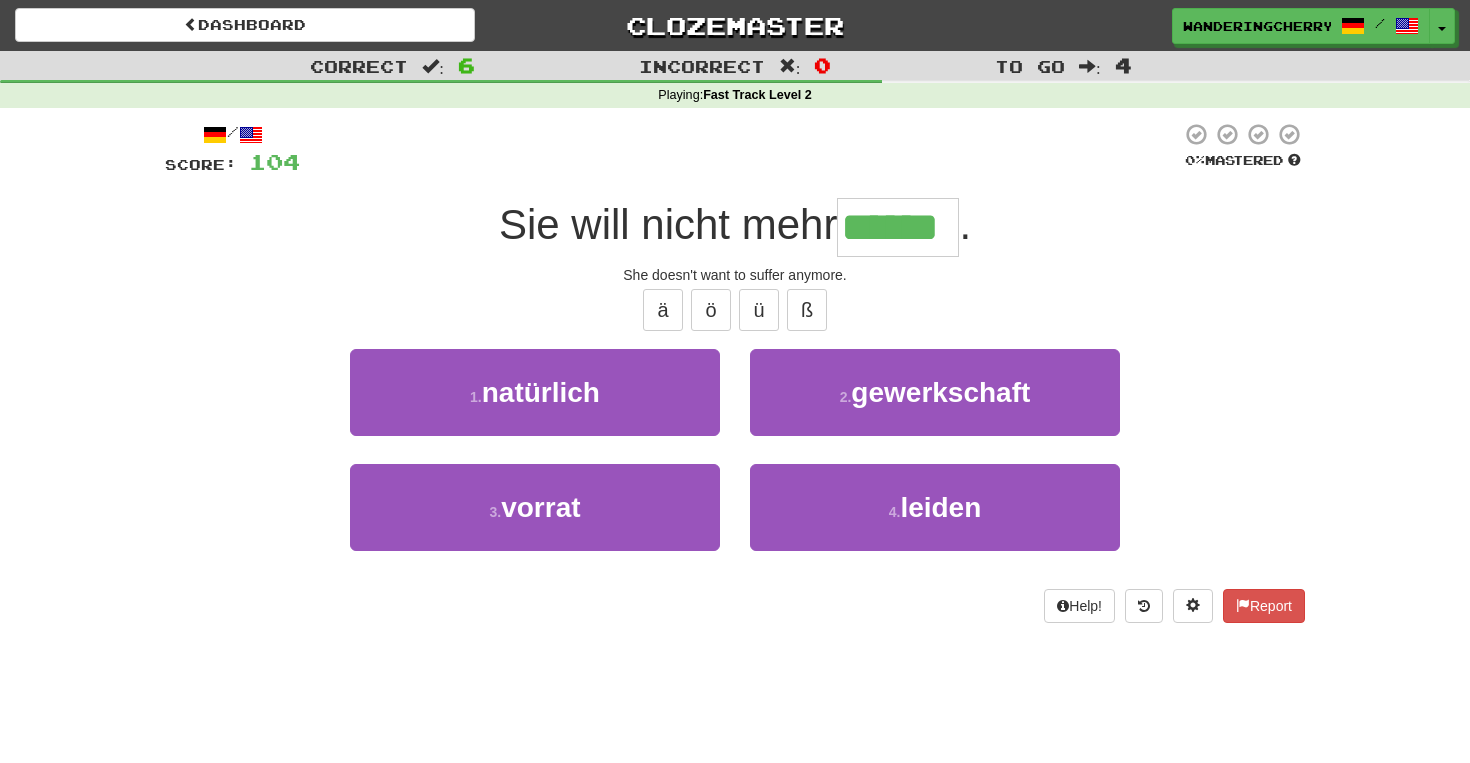 type on "******" 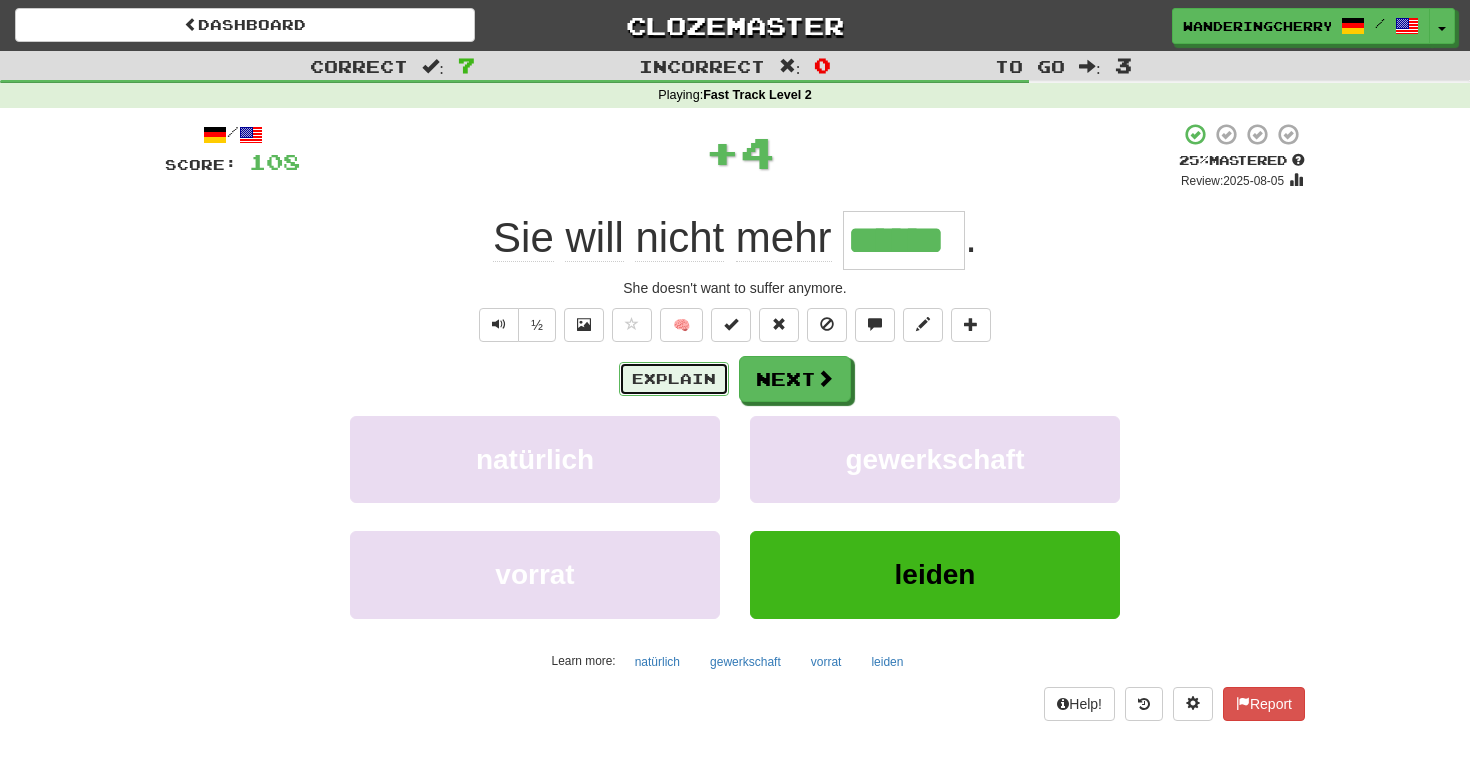click on "Explain" at bounding box center (674, 379) 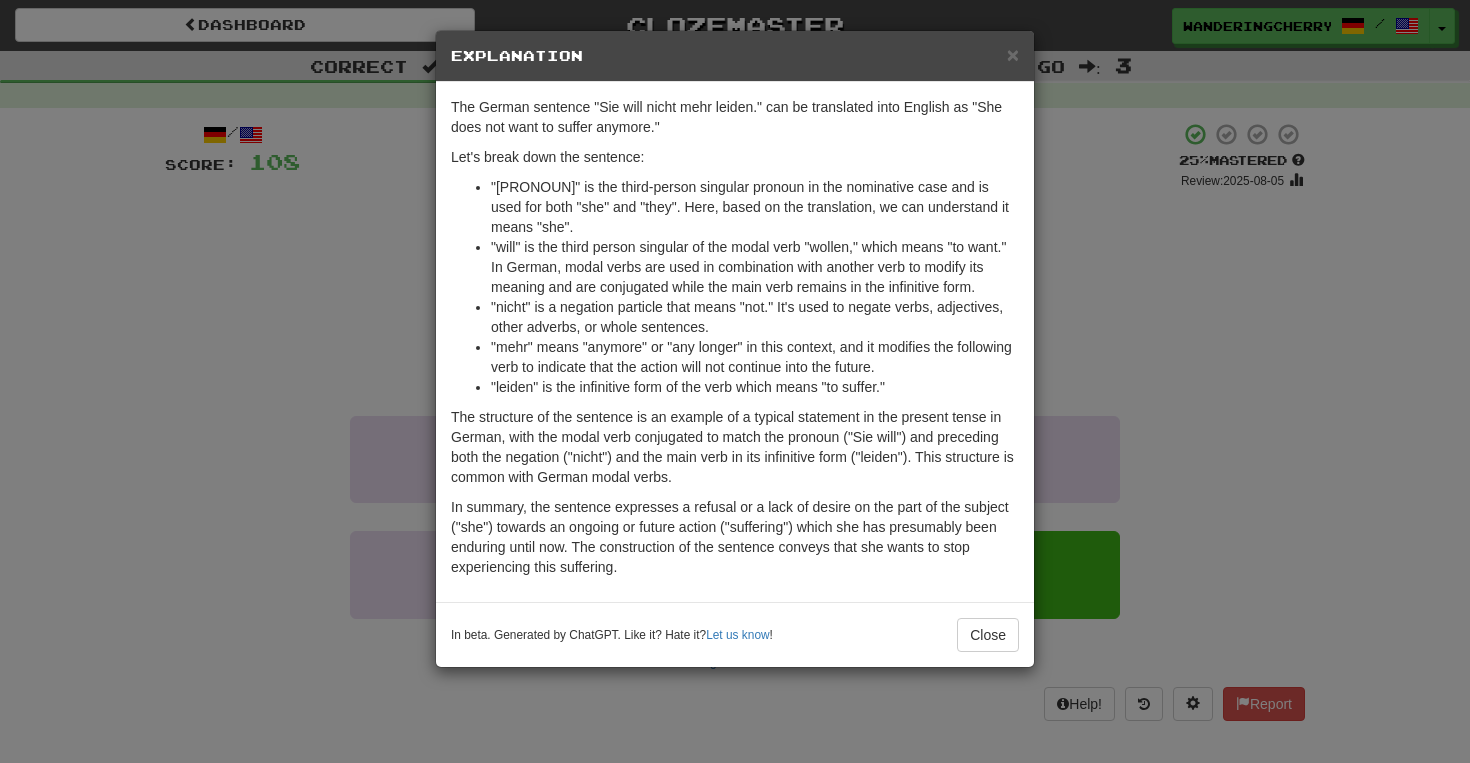 click on "× Explanation" at bounding box center [735, 56] 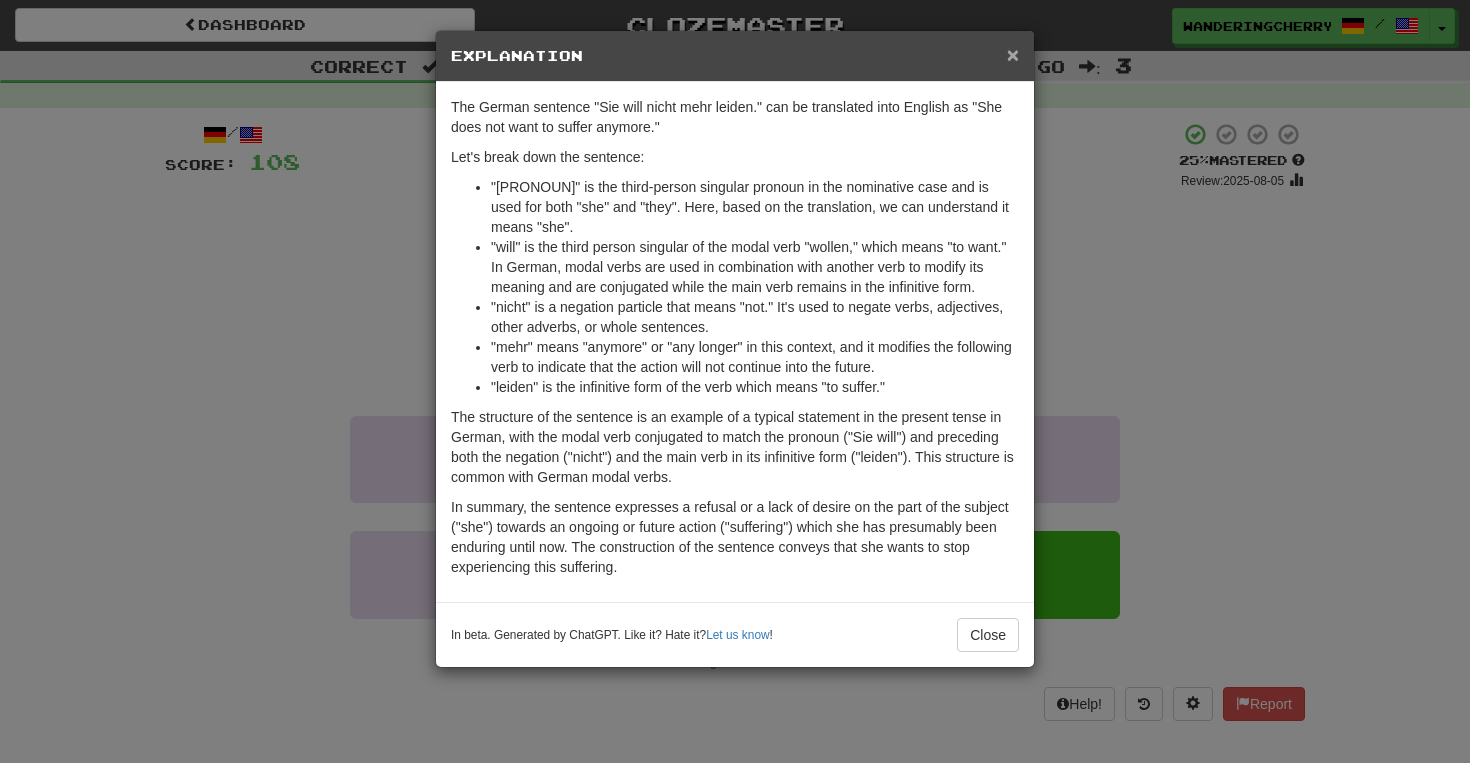 click on "×" at bounding box center [1013, 54] 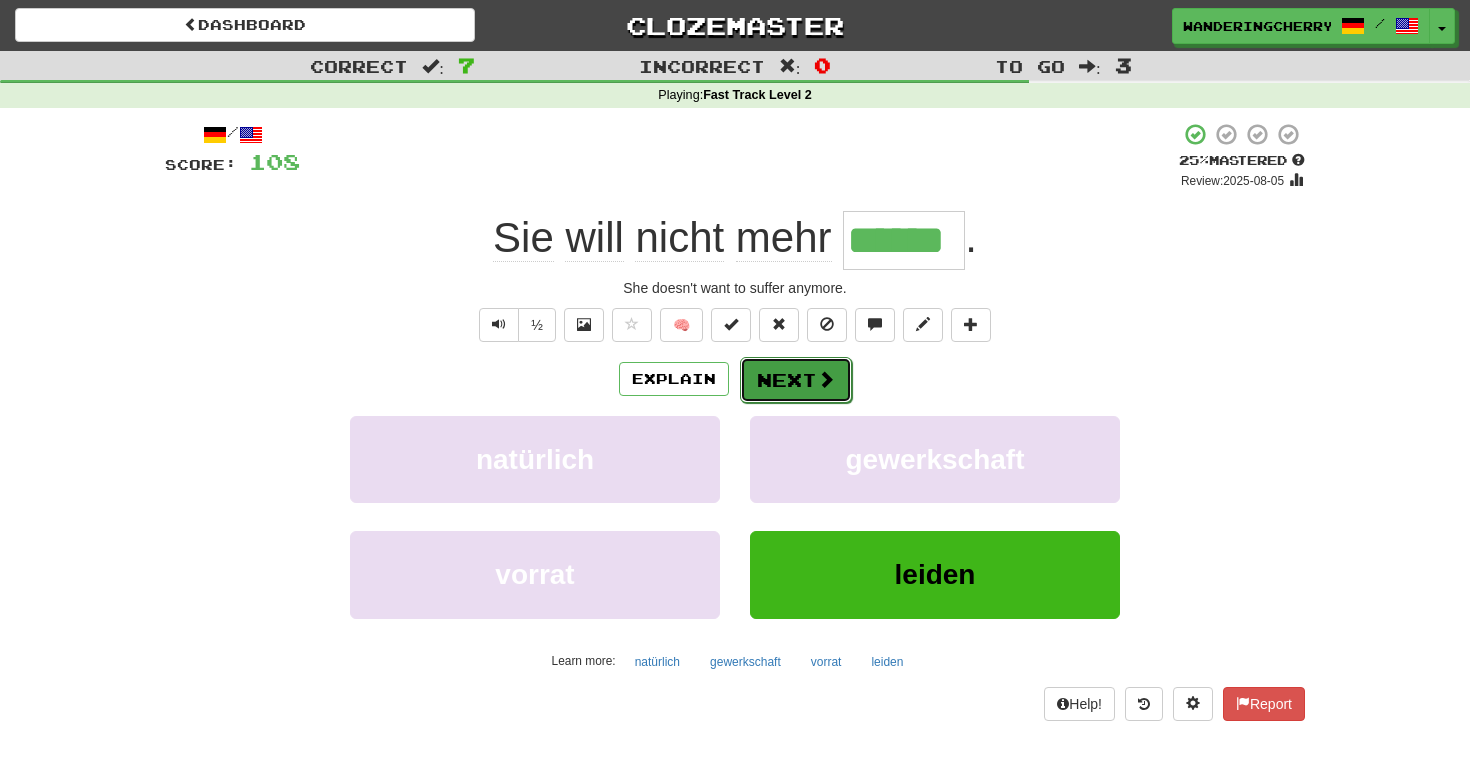 click on "Next" at bounding box center [796, 380] 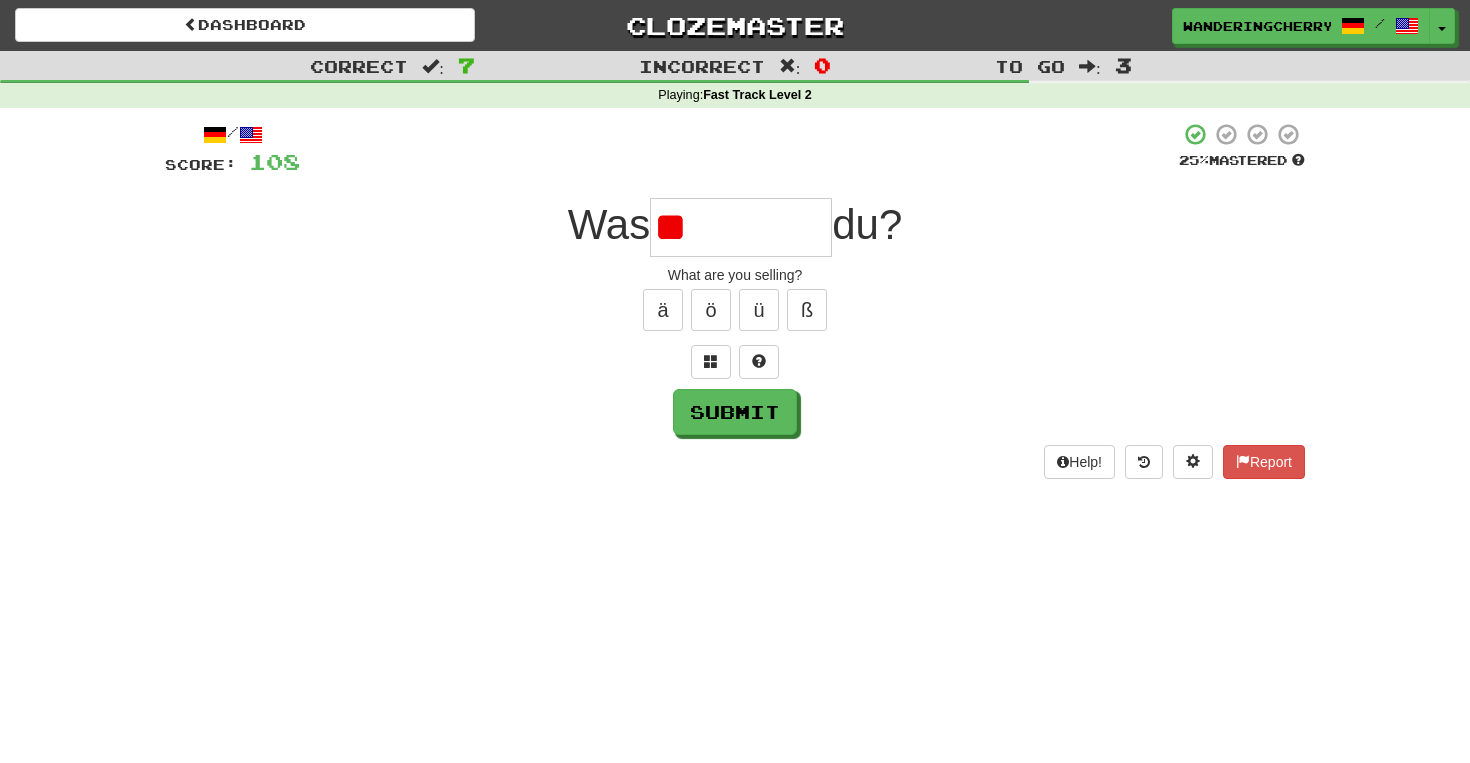 type on "*" 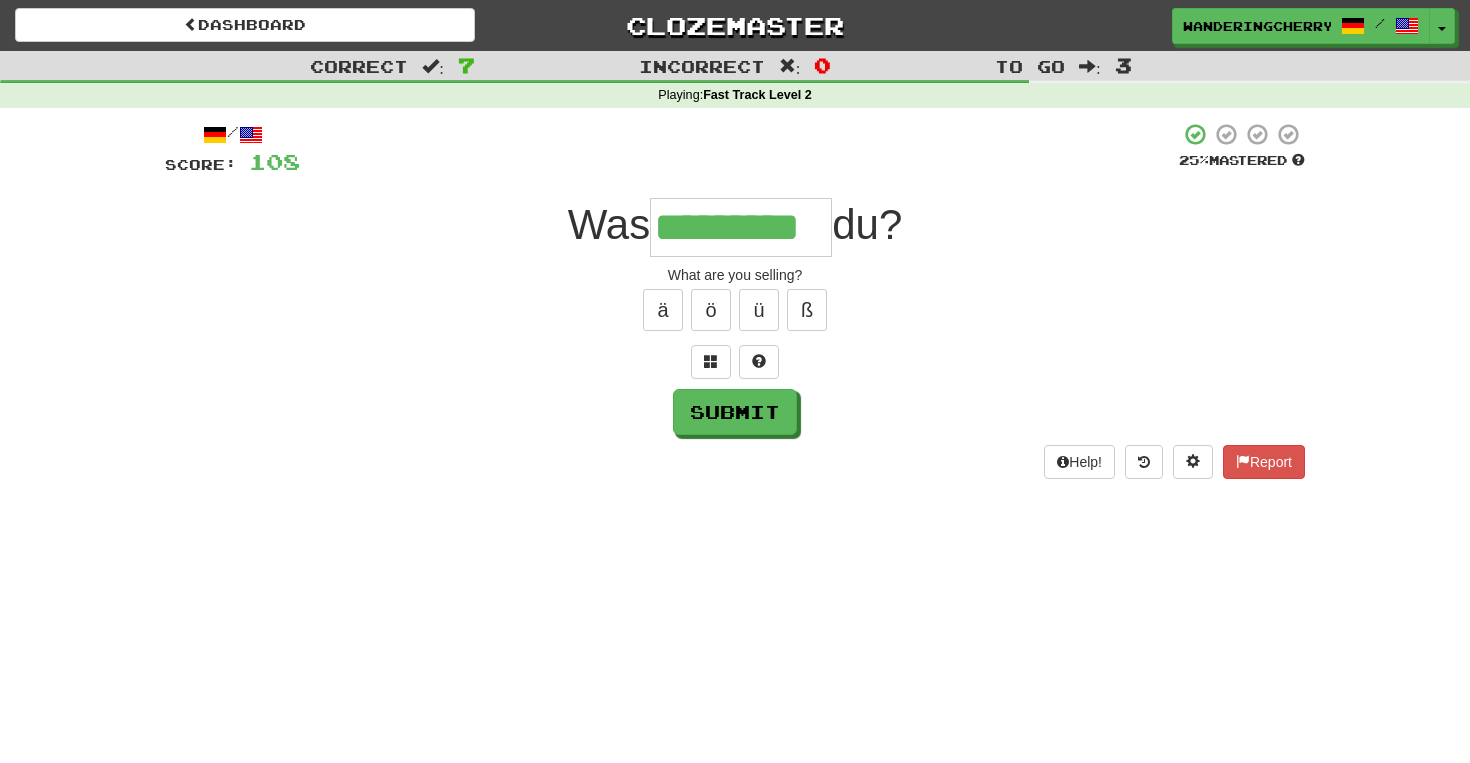 scroll, scrollTop: 0, scrollLeft: 0, axis: both 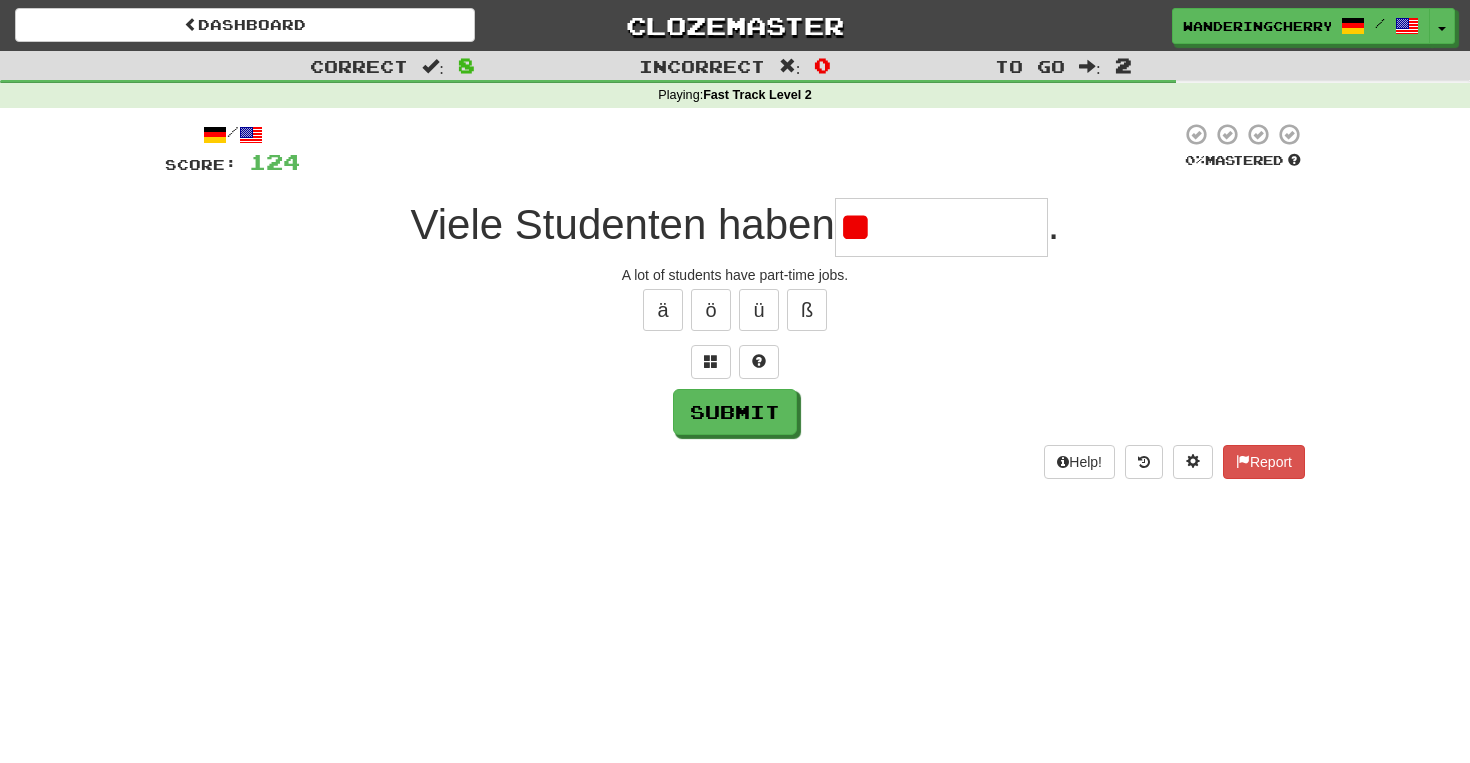 type on "*" 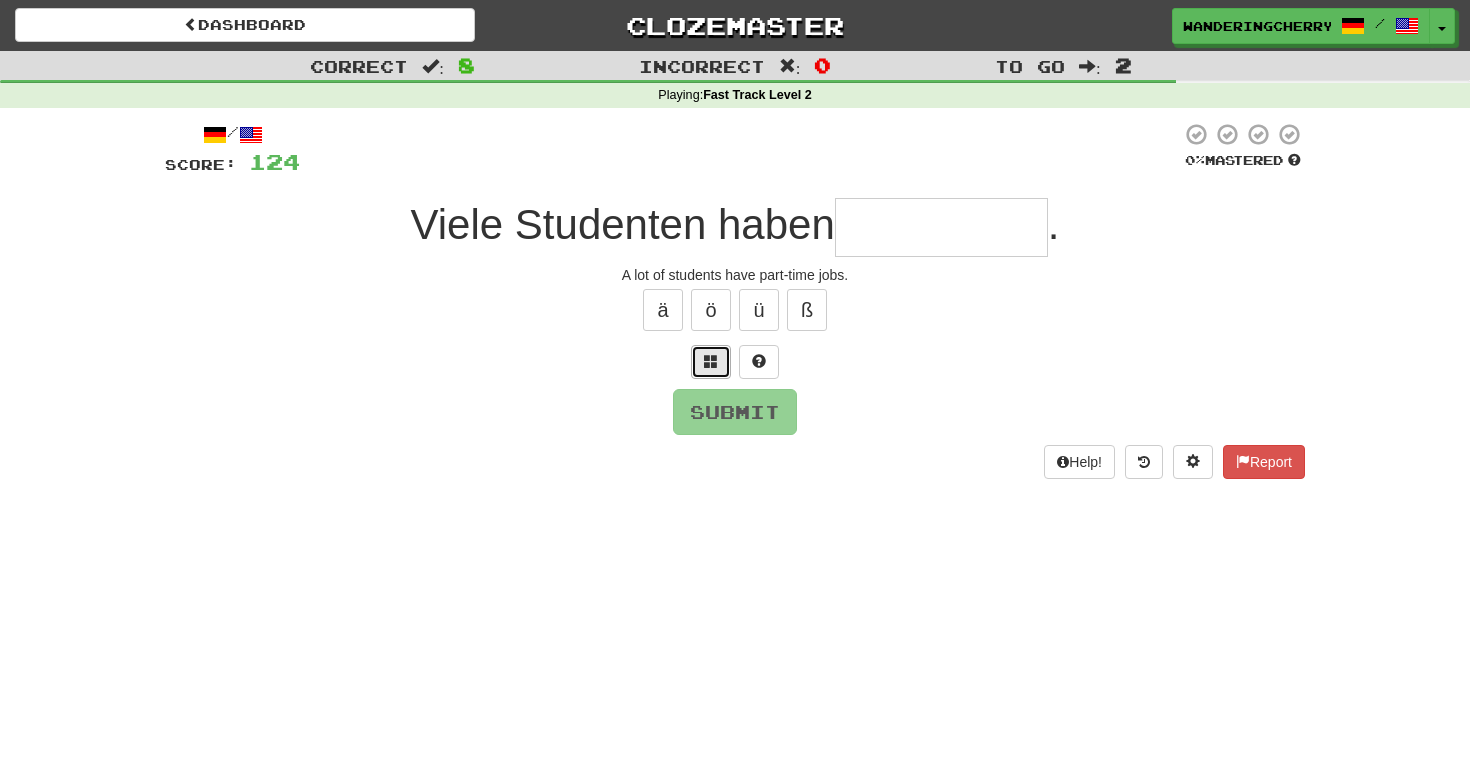 click at bounding box center [711, 362] 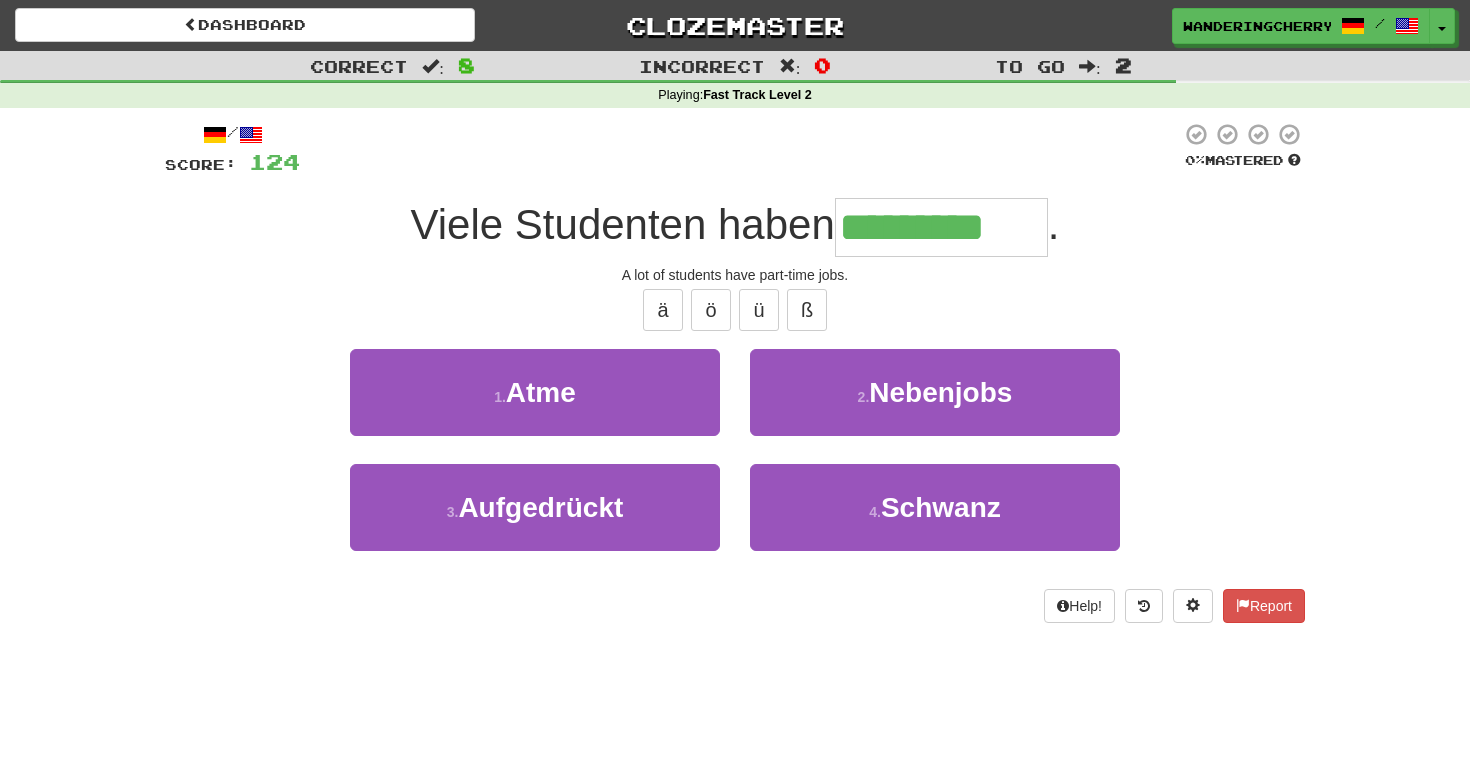 type on "*********" 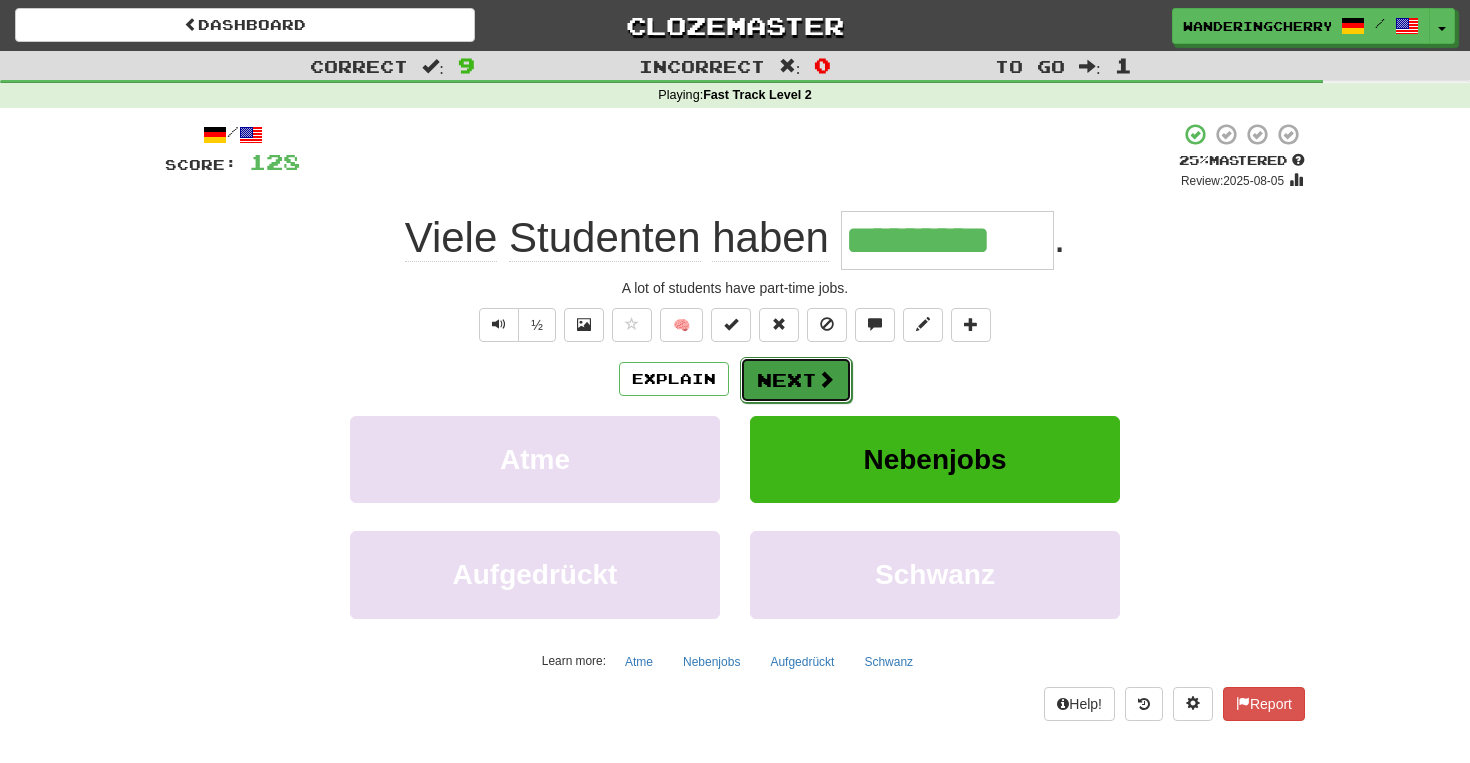 click on "Next" at bounding box center (796, 380) 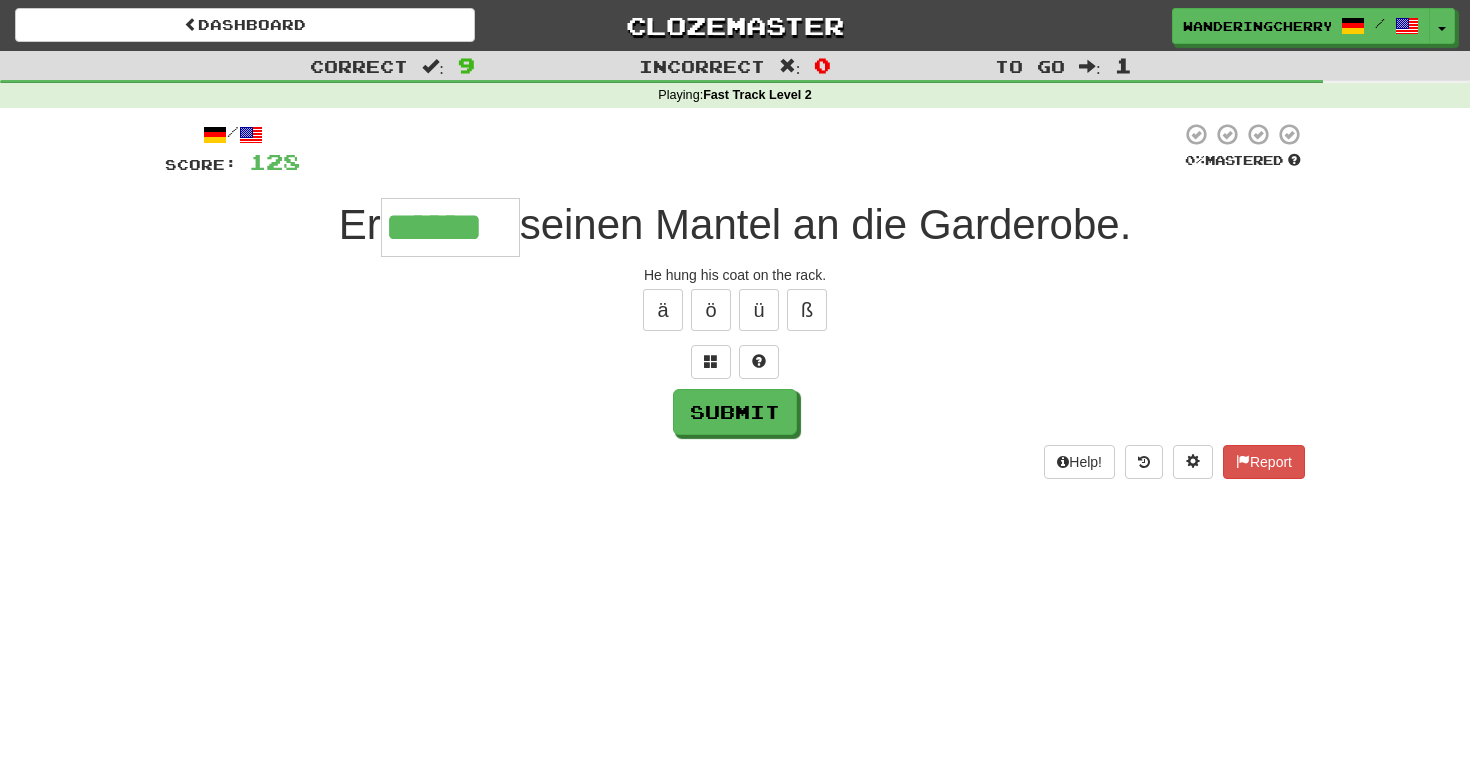 type on "******" 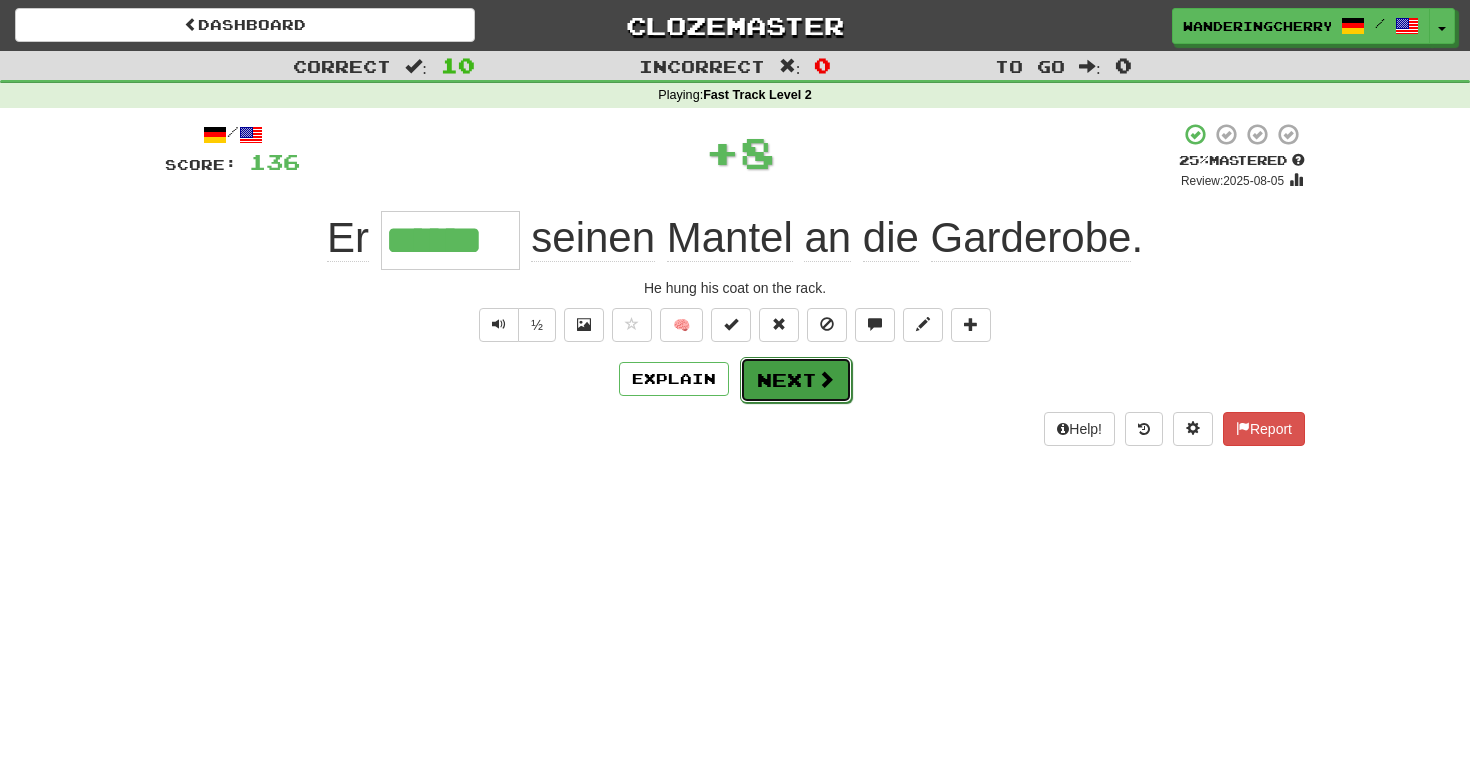 click on "Next" at bounding box center (796, 380) 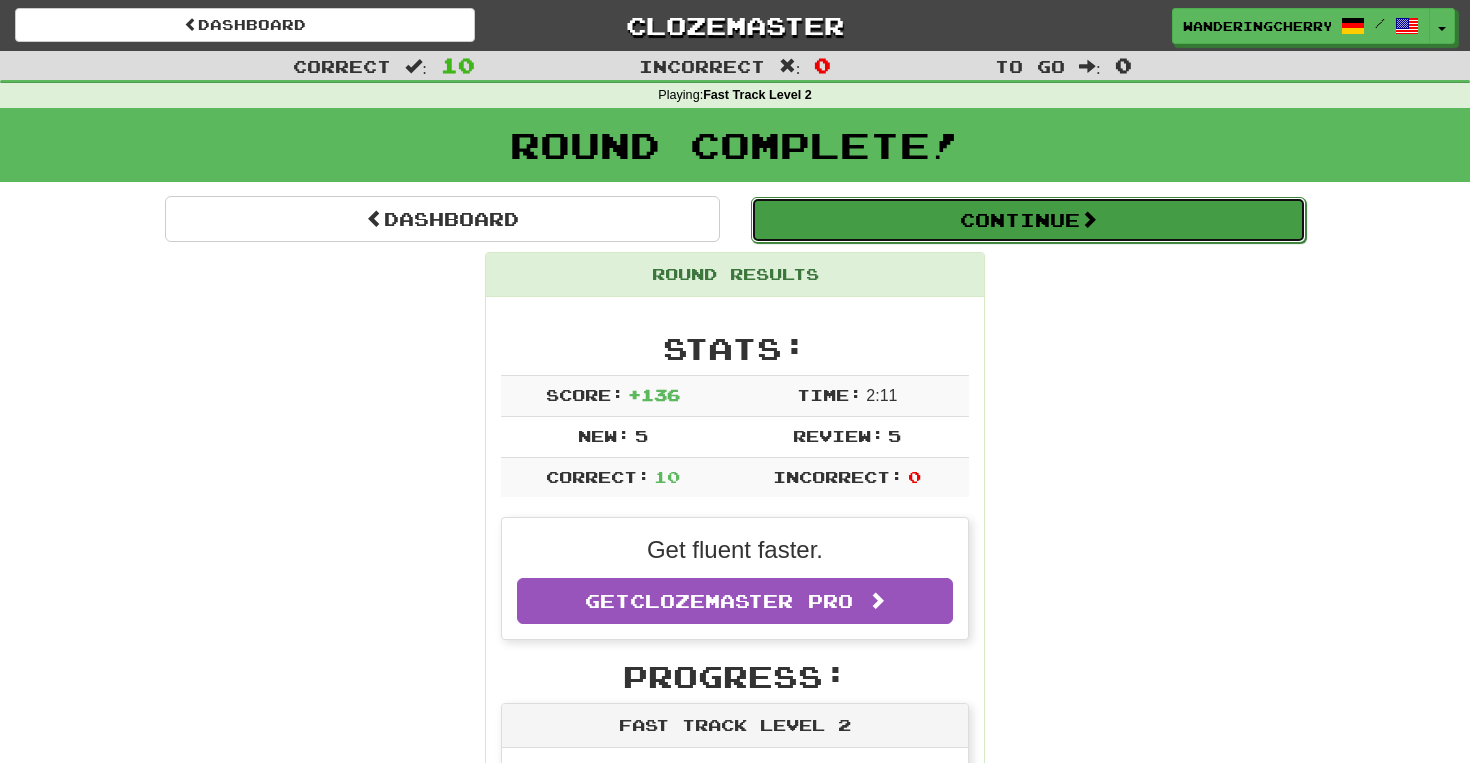 click on "Continue" at bounding box center [1028, 220] 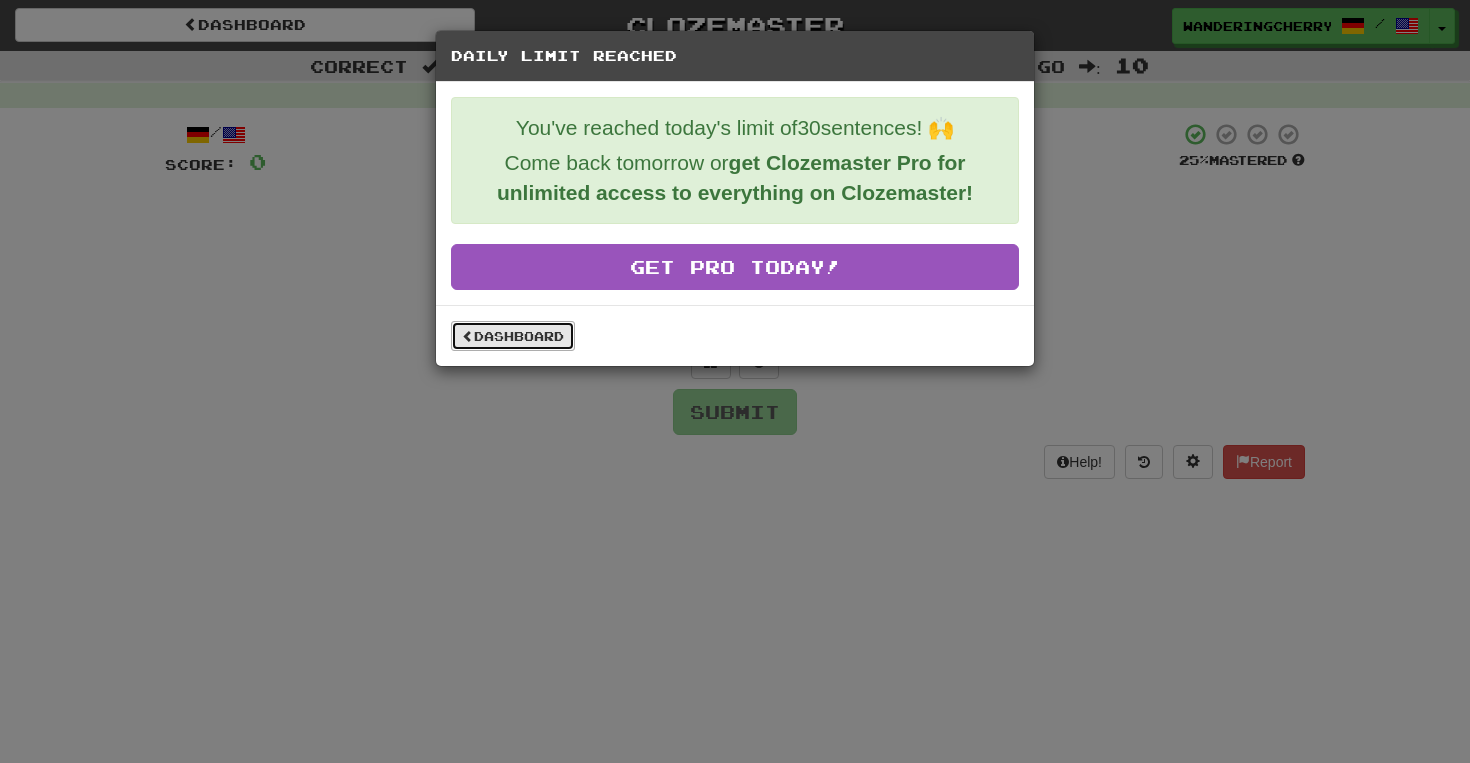 click on "Dashboard" at bounding box center [513, 336] 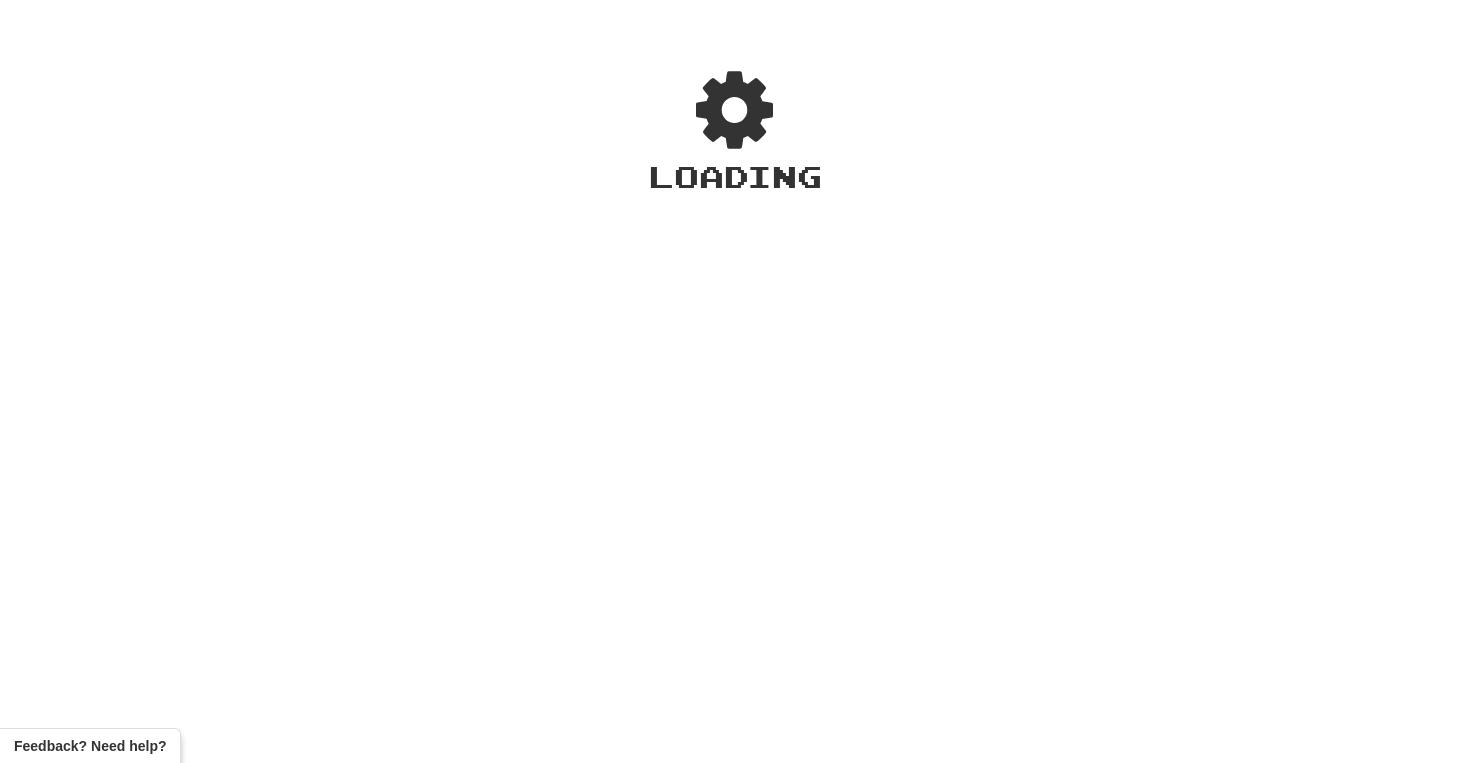 scroll, scrollTop: 0, scrollLeft: 0, axis: both 